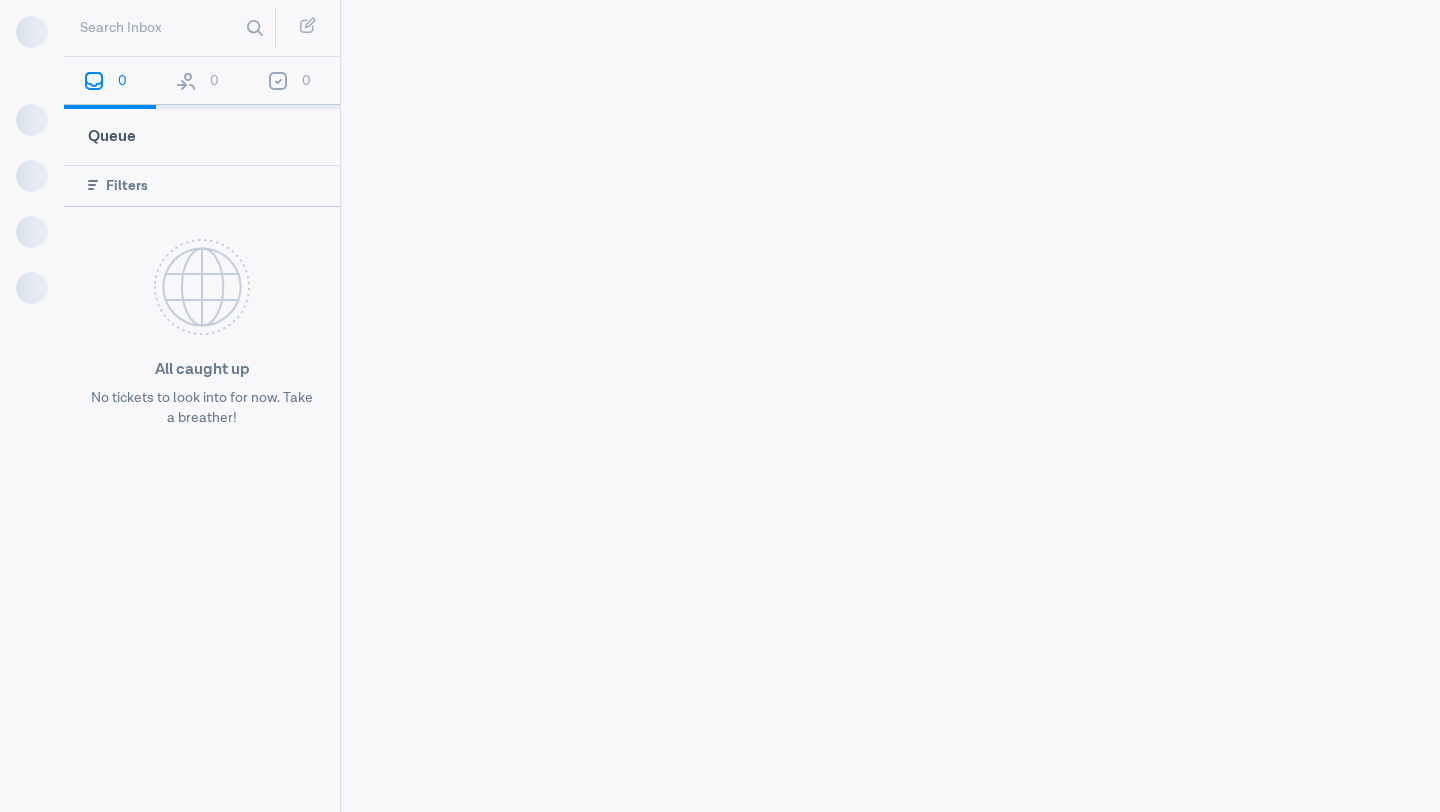 scroll, scrollTop: 0, scrollLeft: 0, axis: both 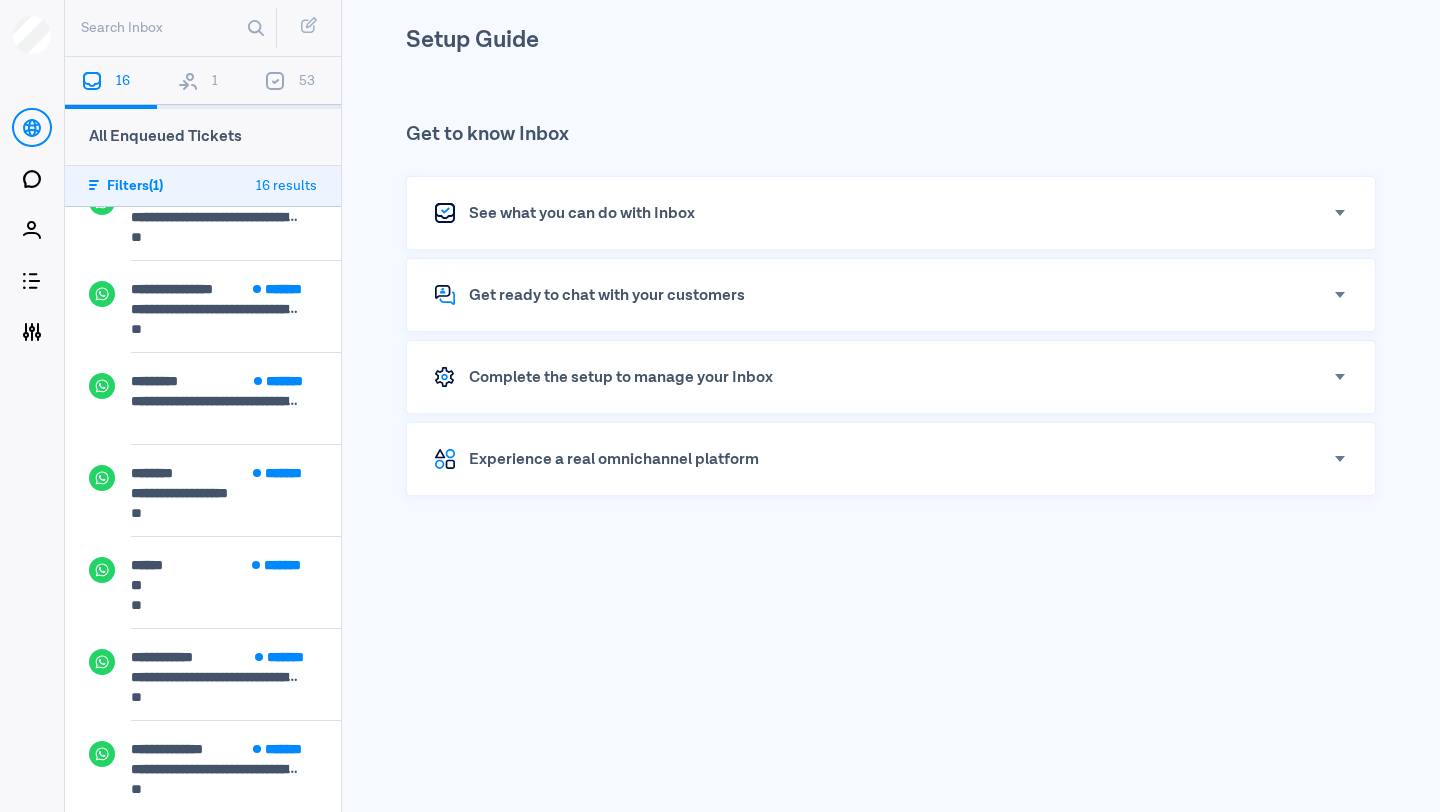 click on "1" at bounding box center (203, 83) 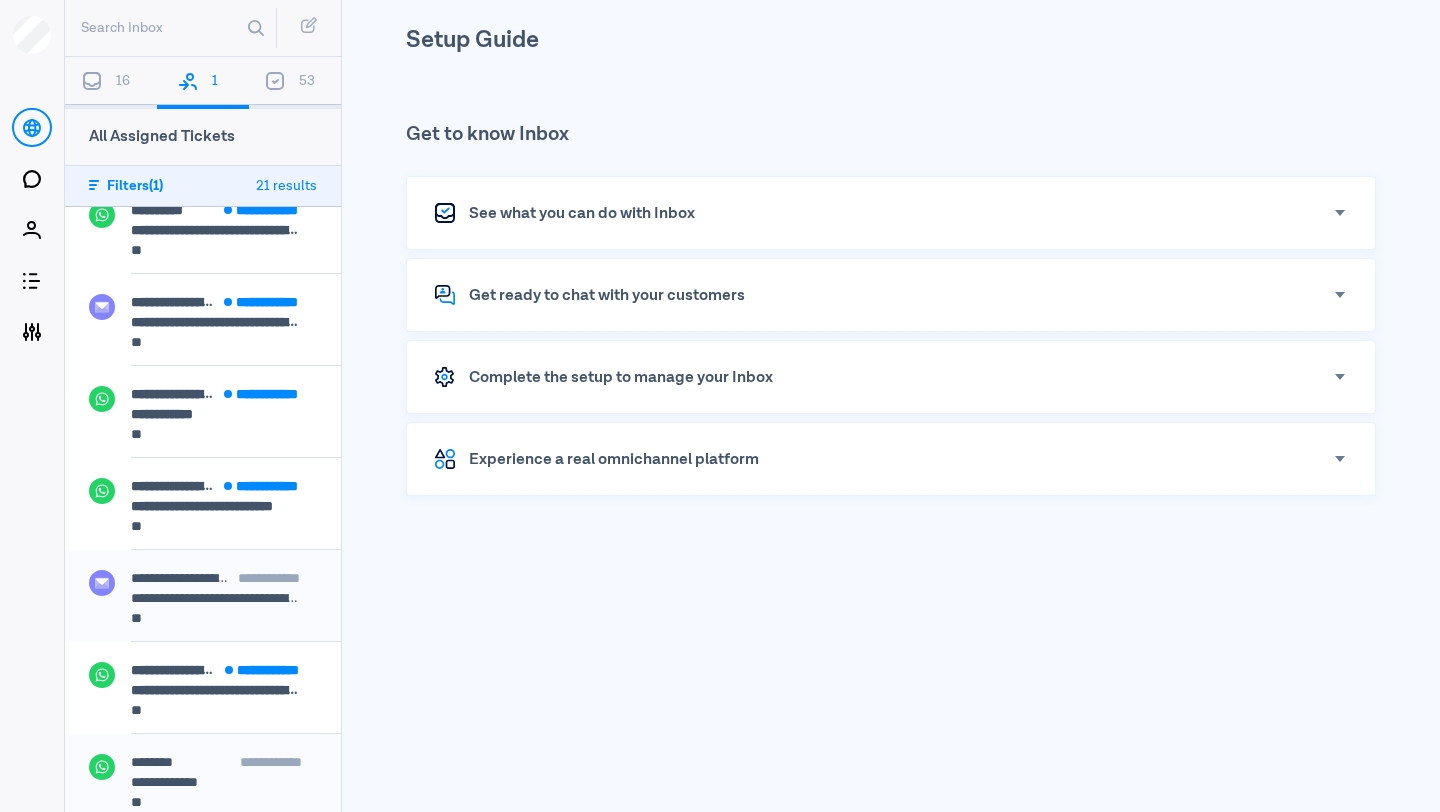 scroll, scrollTop: 0, scrollLeft: 0, axis: both 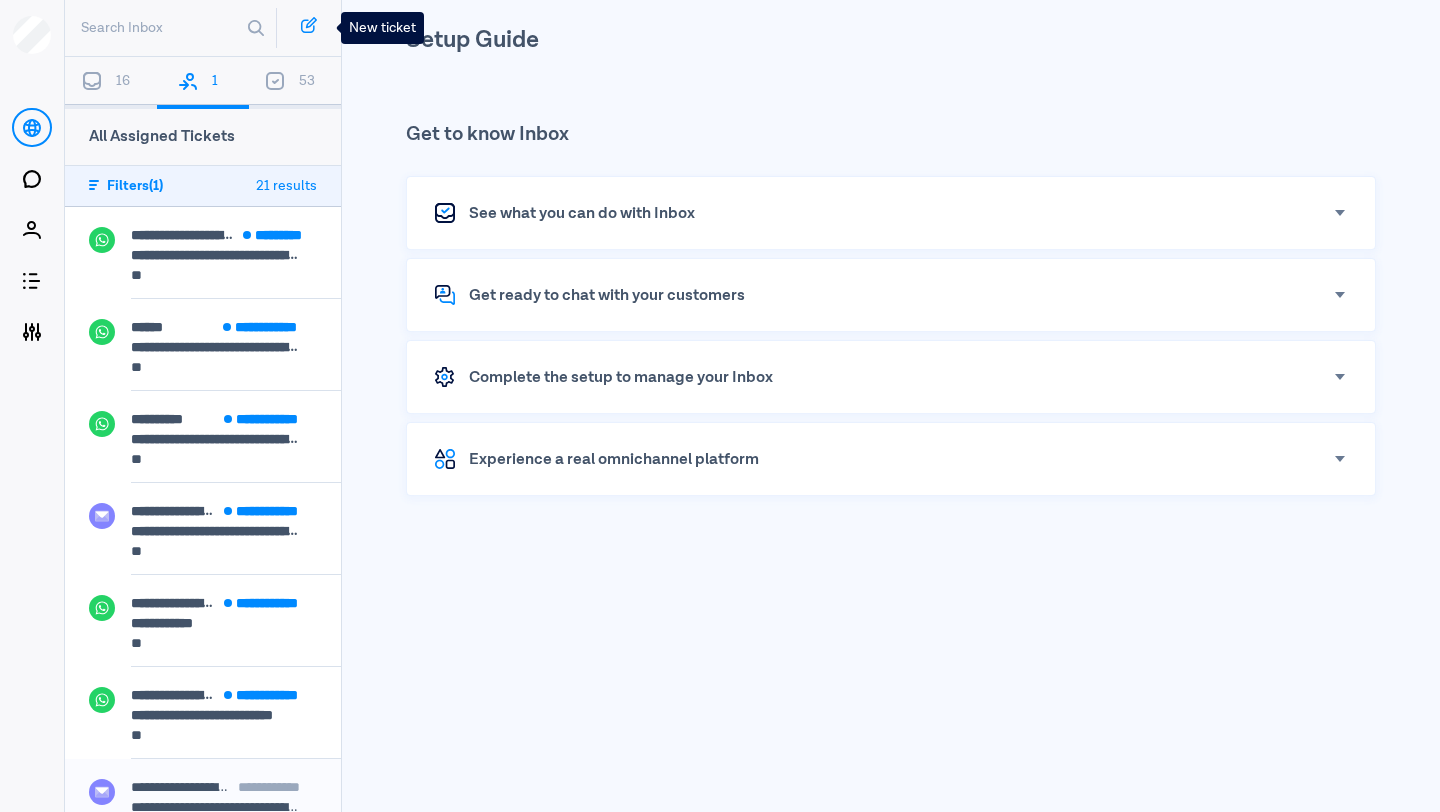 click at bounding box center [311, 22] 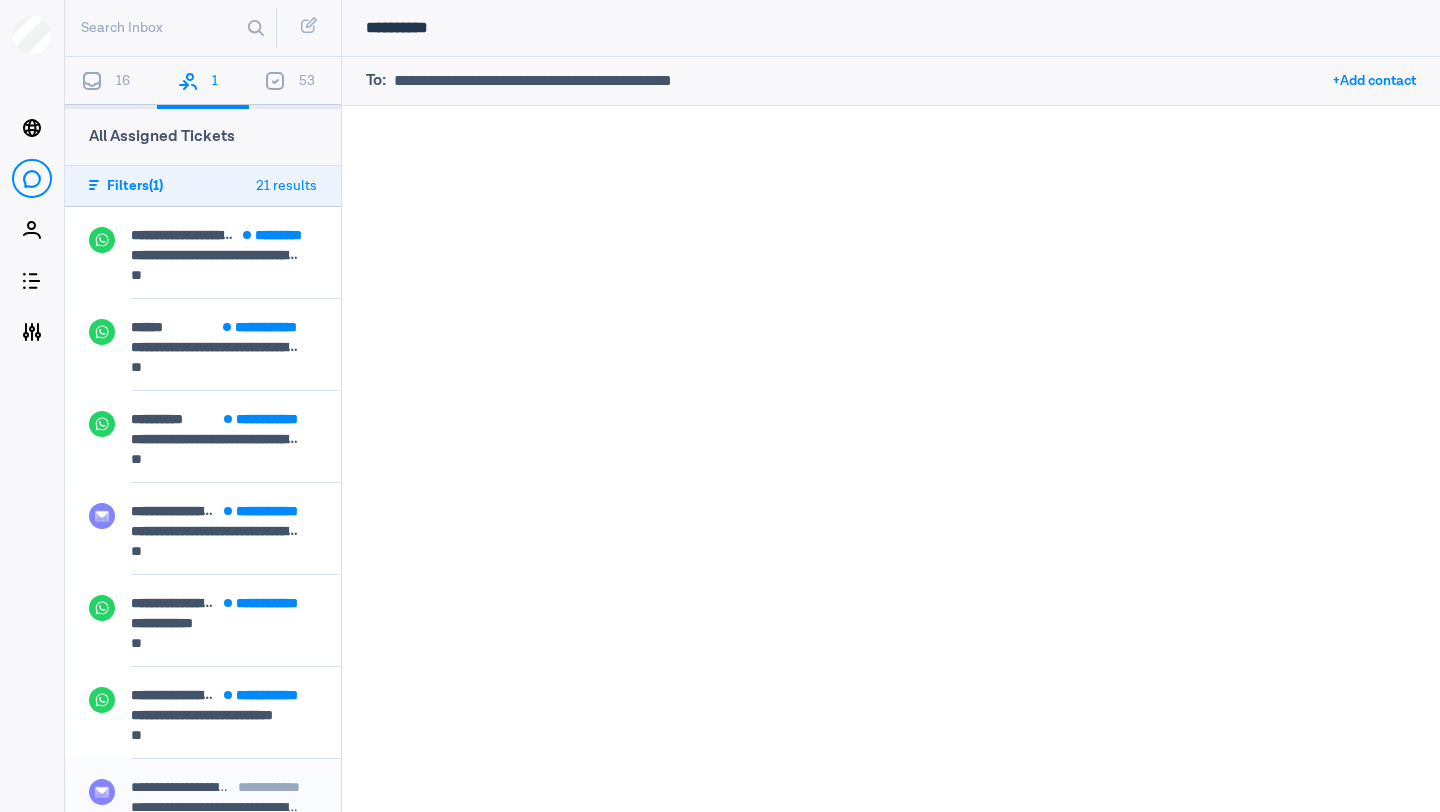 click on "+  Add contact" at bounding box center (1374, 81) 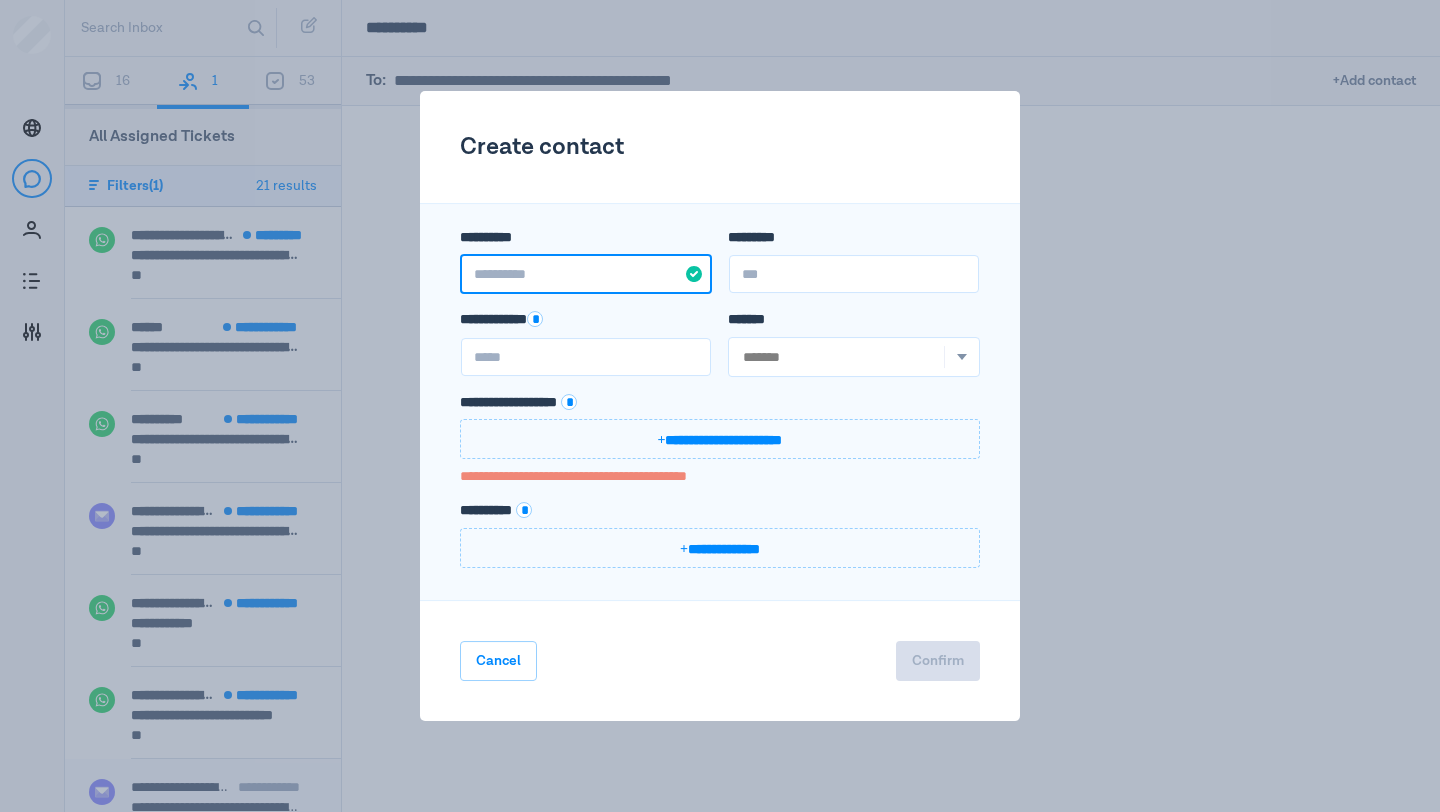 click on "**********" at bounding box center (586, 274) 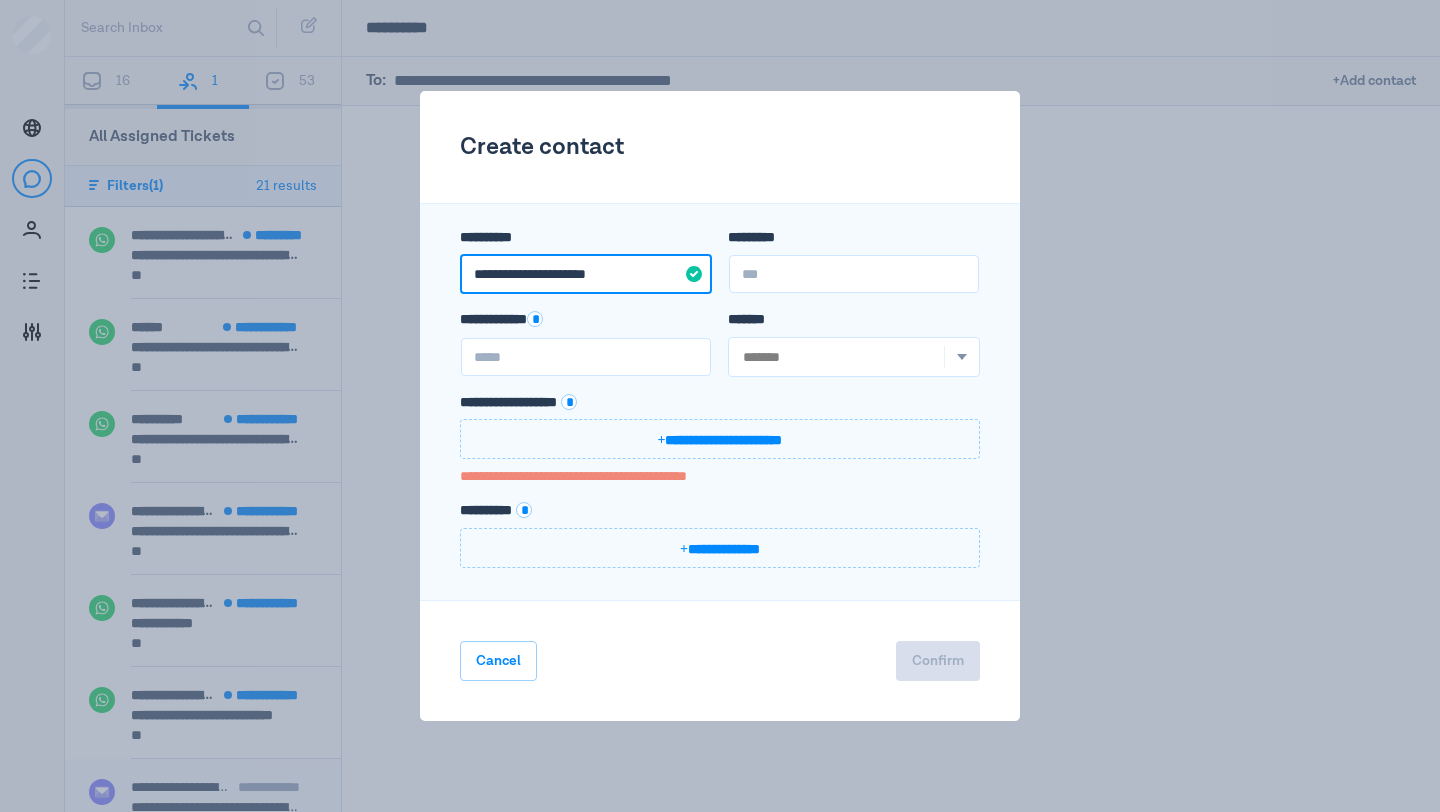 drag, startPoint x: 530, startPoint y: 272, endPoint x: 486, endPoint y: 271, distance: 44.011364 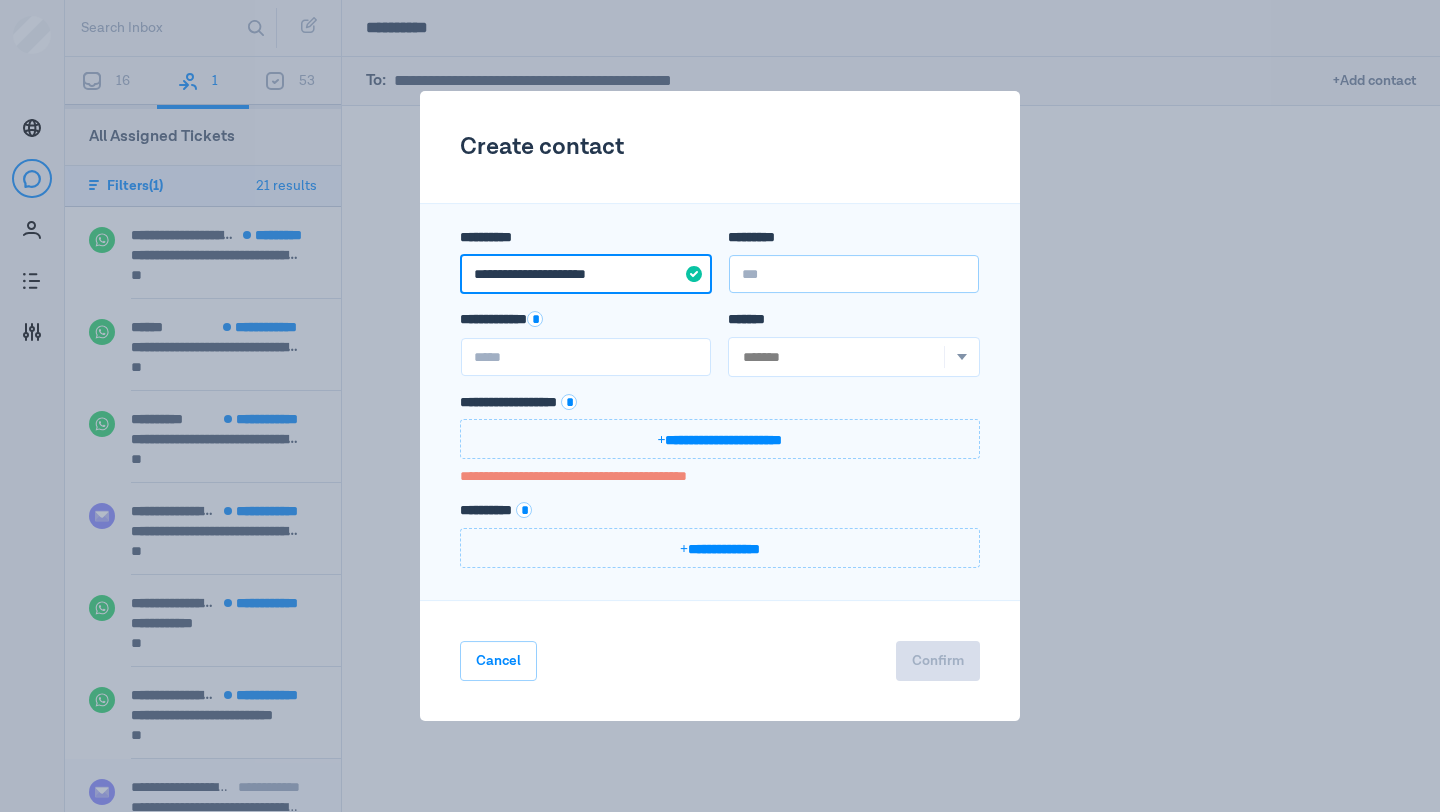 type on "**********" 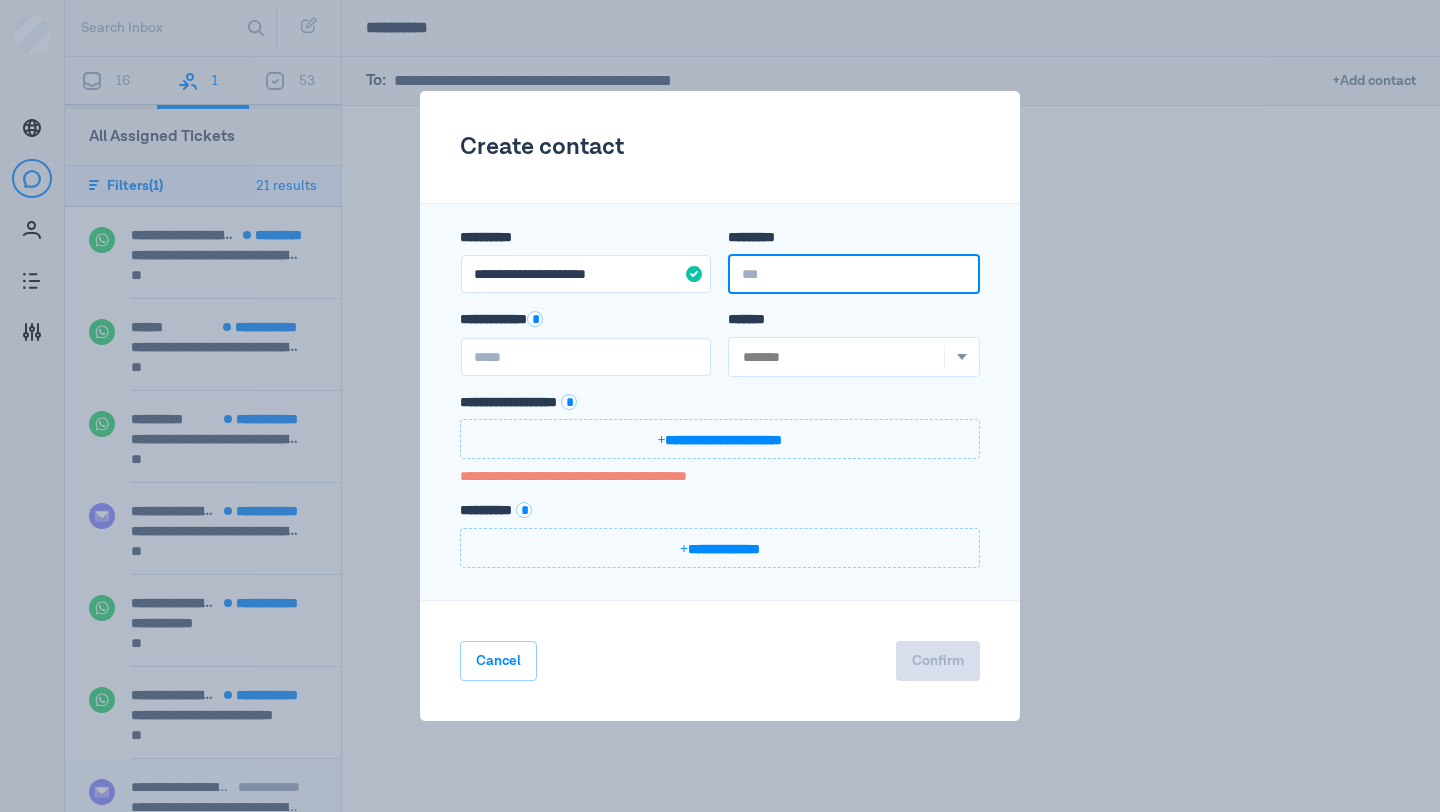 click on "*********" at bounding box center (854, 274) 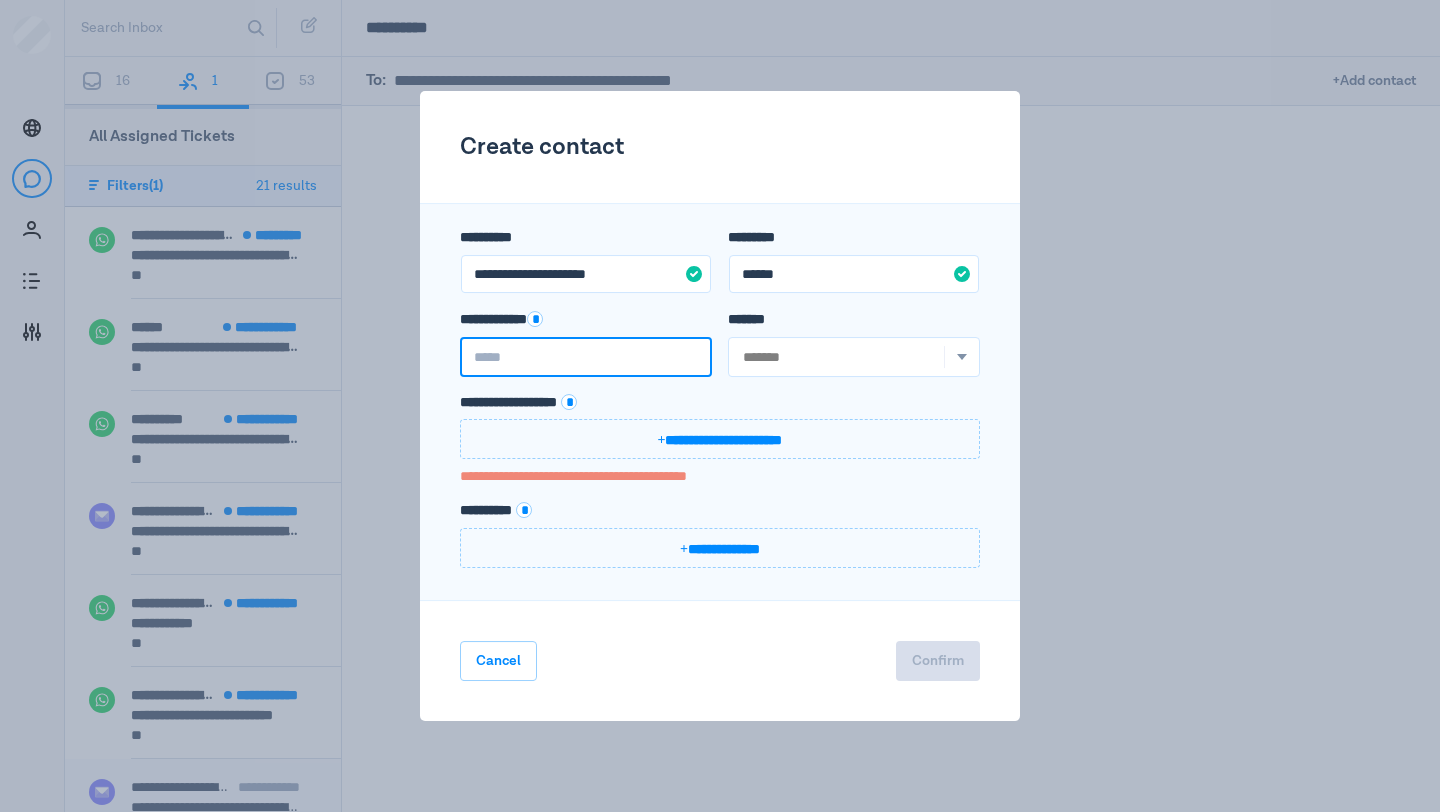 click on "**********" at bounding box center [586, 357] 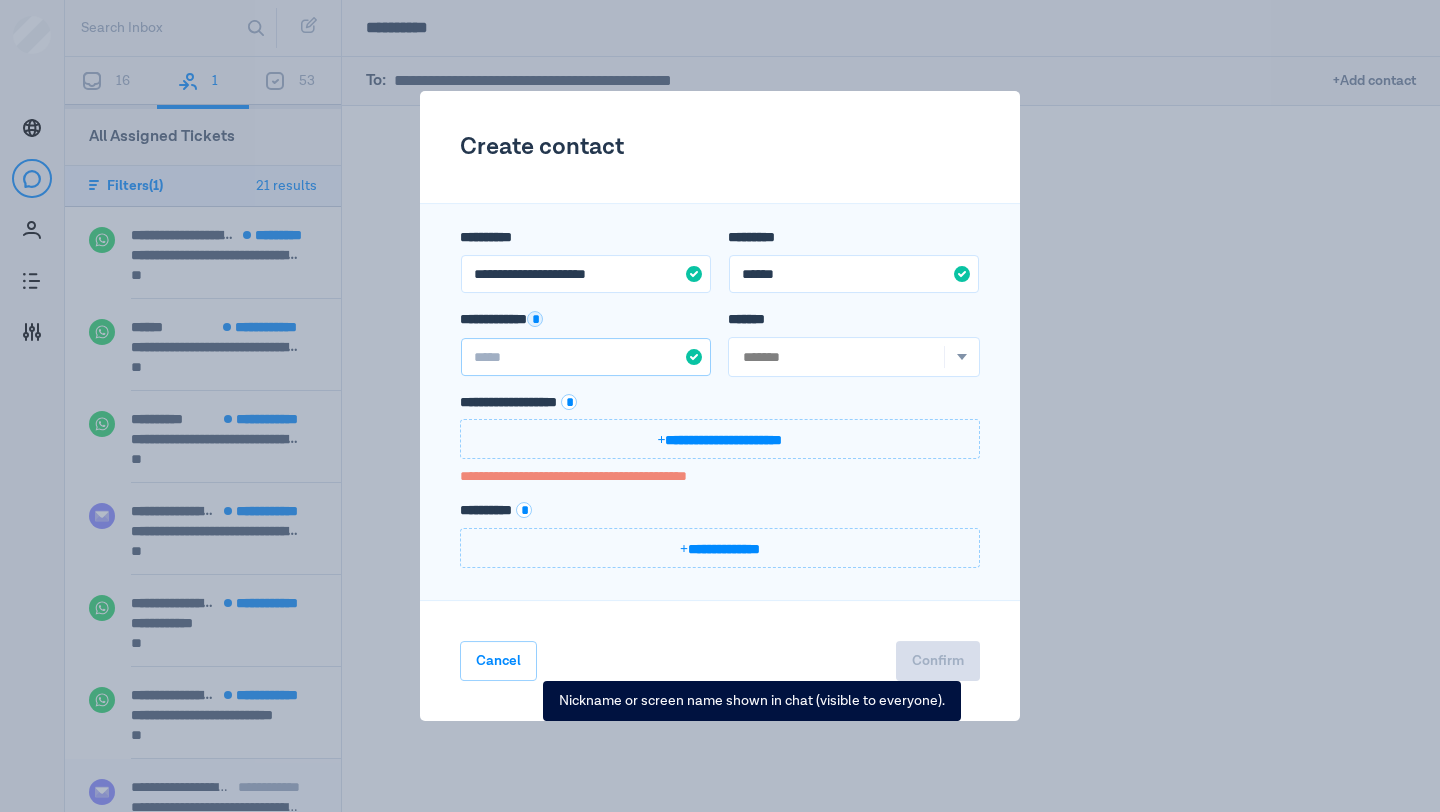 click on "*" at bounding box center (535, 319) 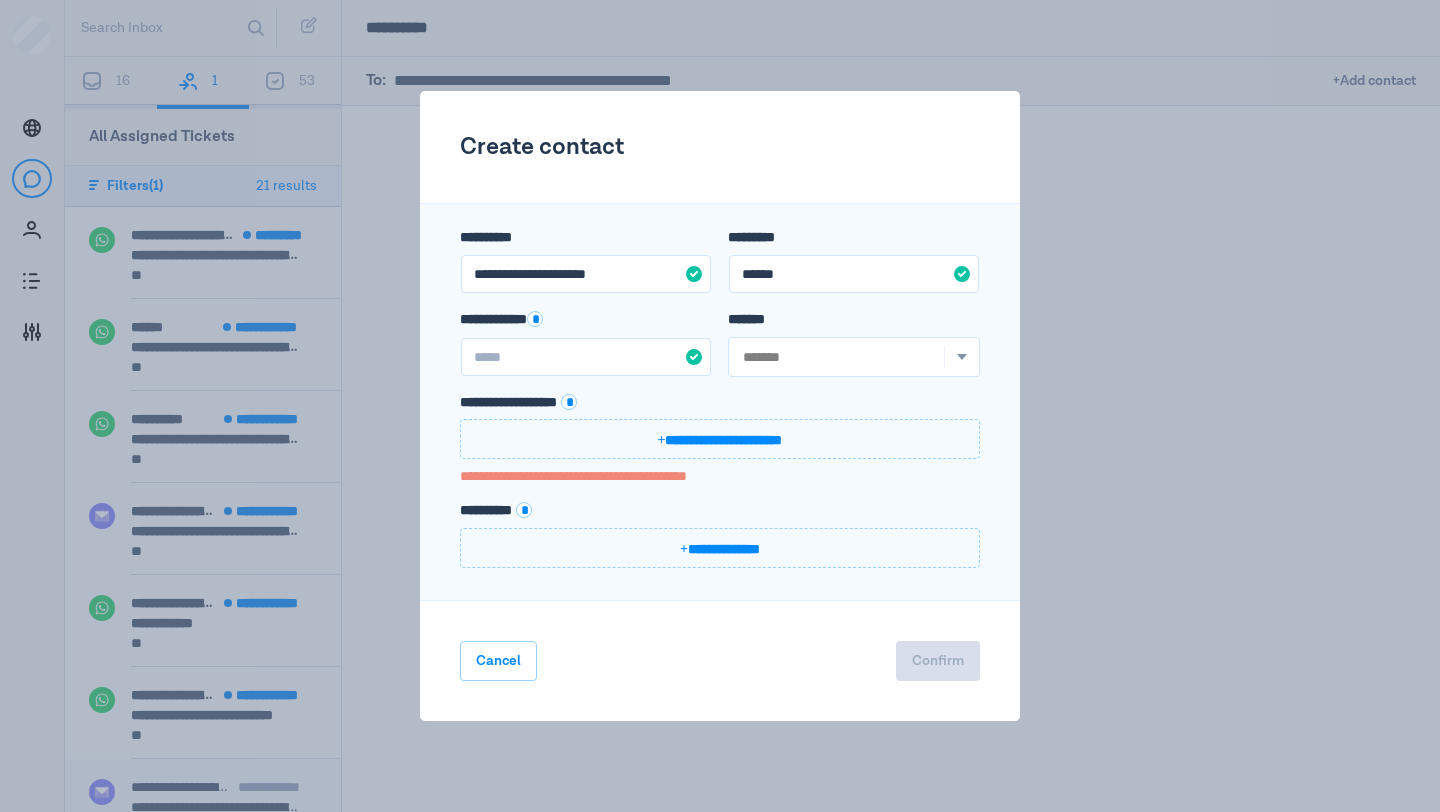click on "**********" at bounding box center (720, 439) 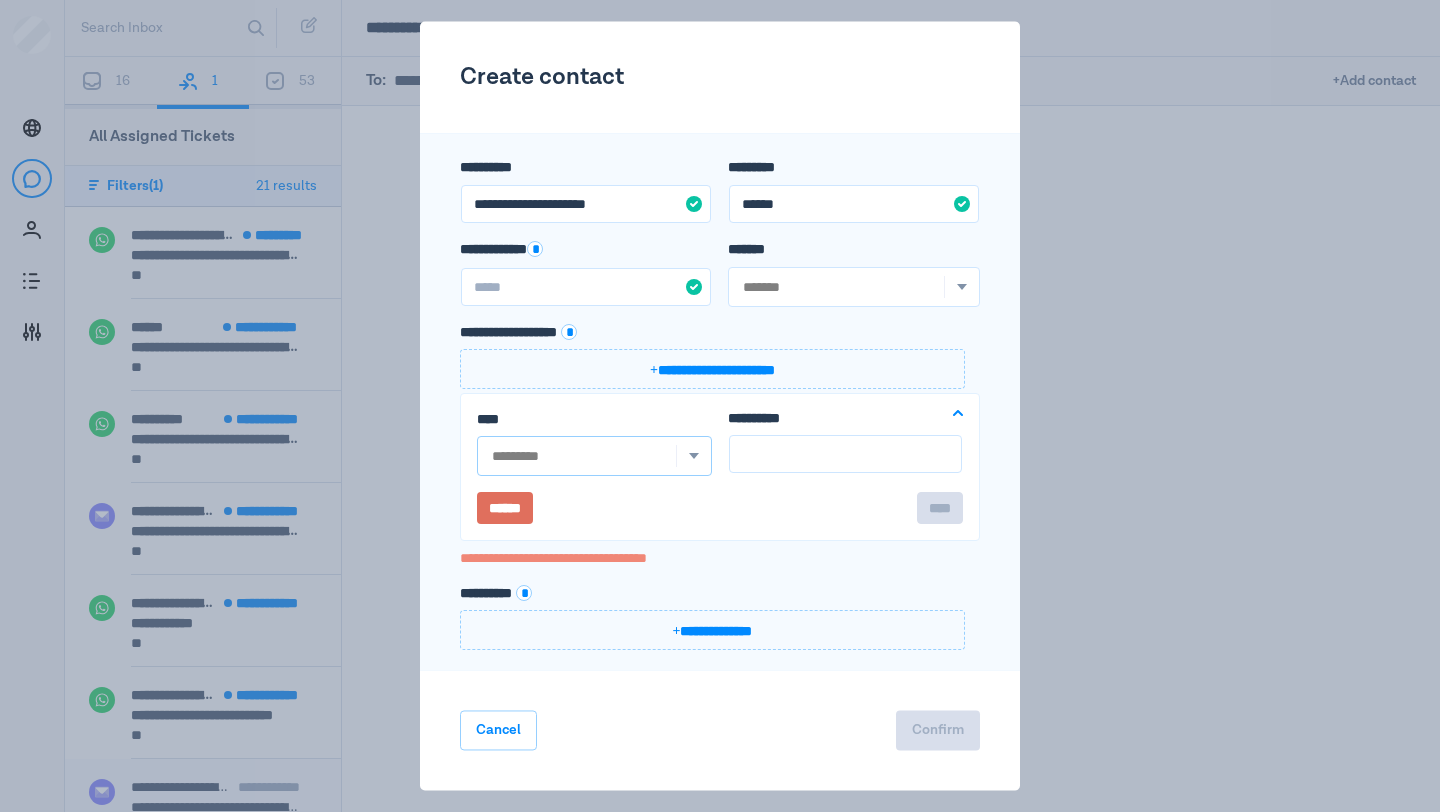 click at bounding box center (693, 457) 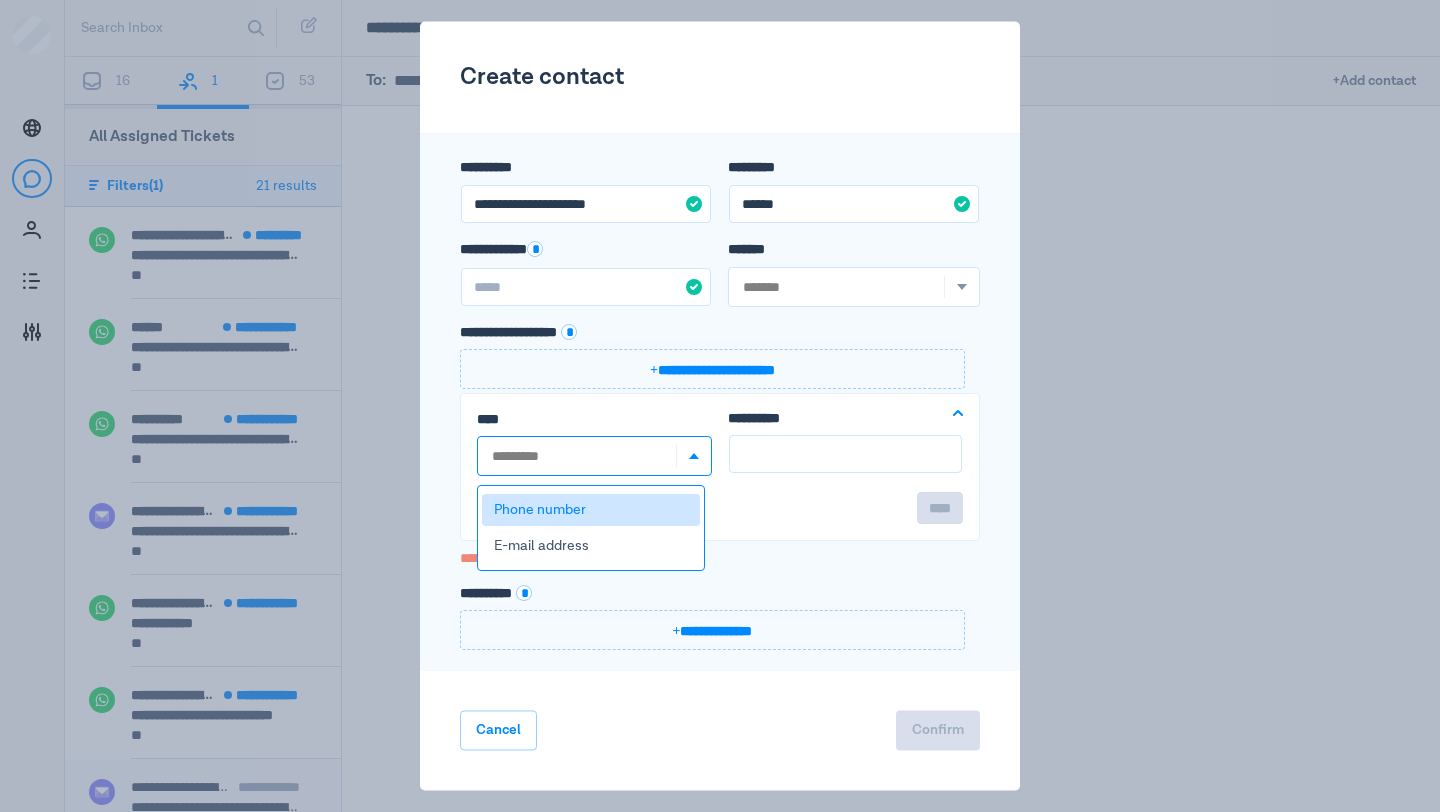 click on "Phone number" at bounding box center (591, 510) 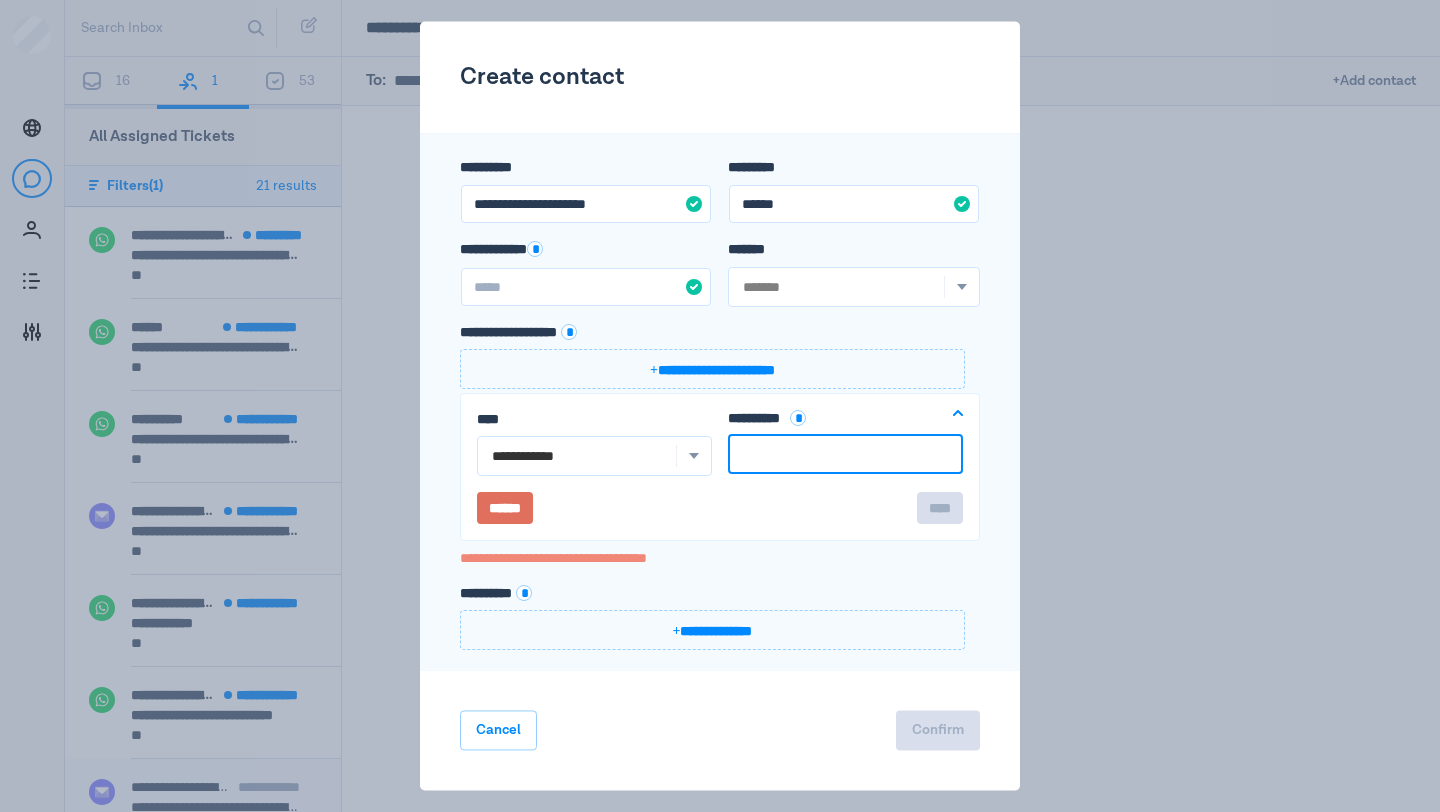 click on "**********" at bounding box center (845, 455) 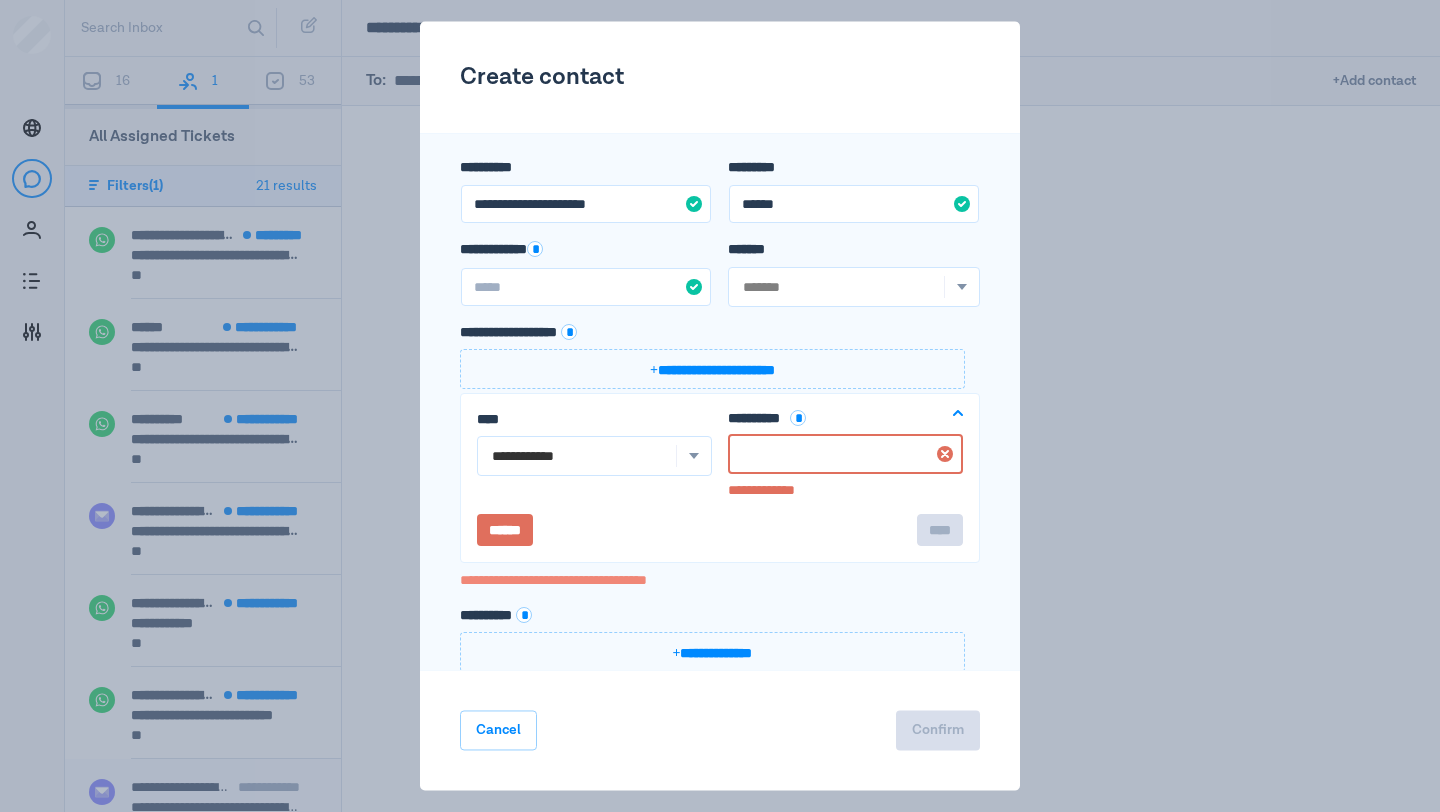 click on "**********" at bounding box center [845, 455] 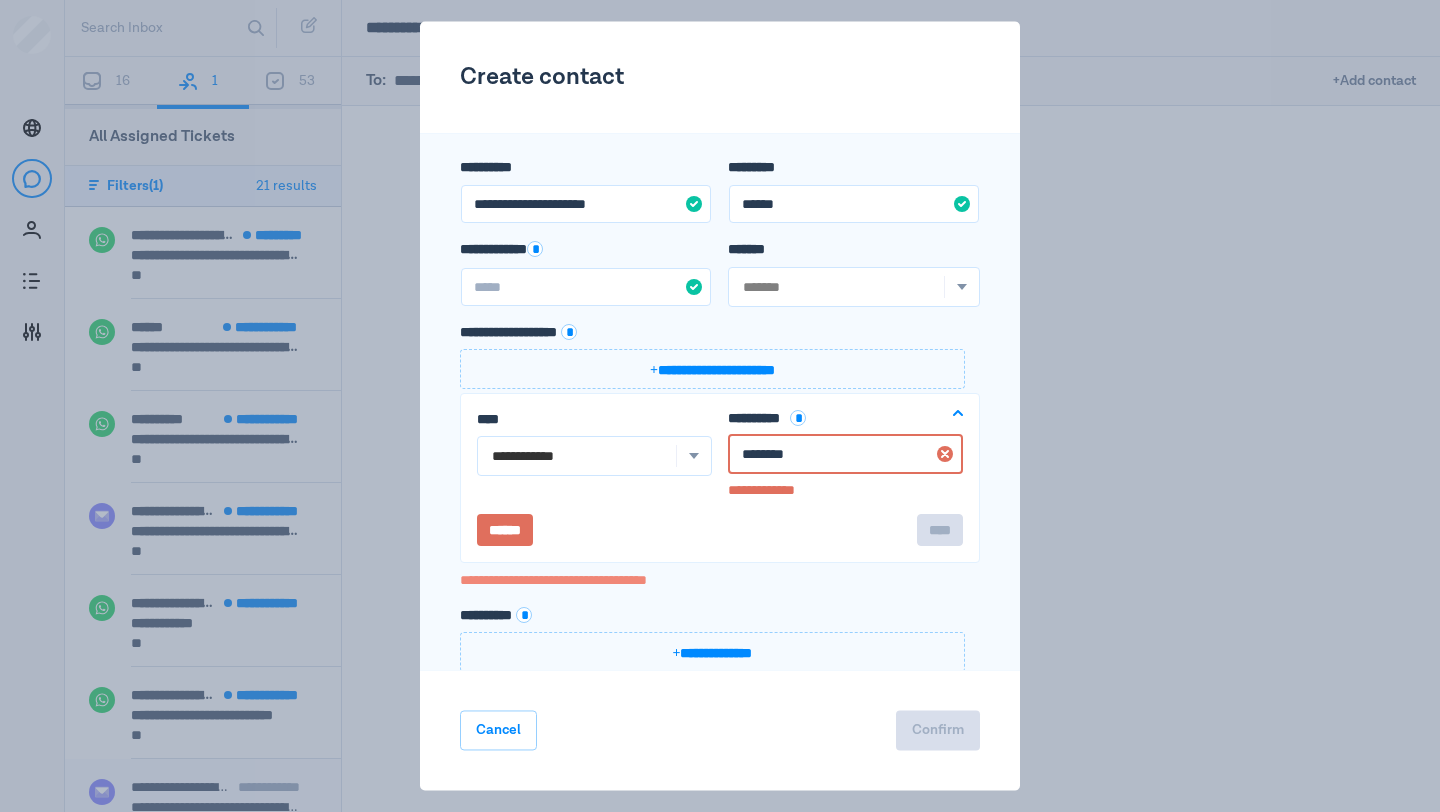 click on "********" at bounding box center (845, 455) 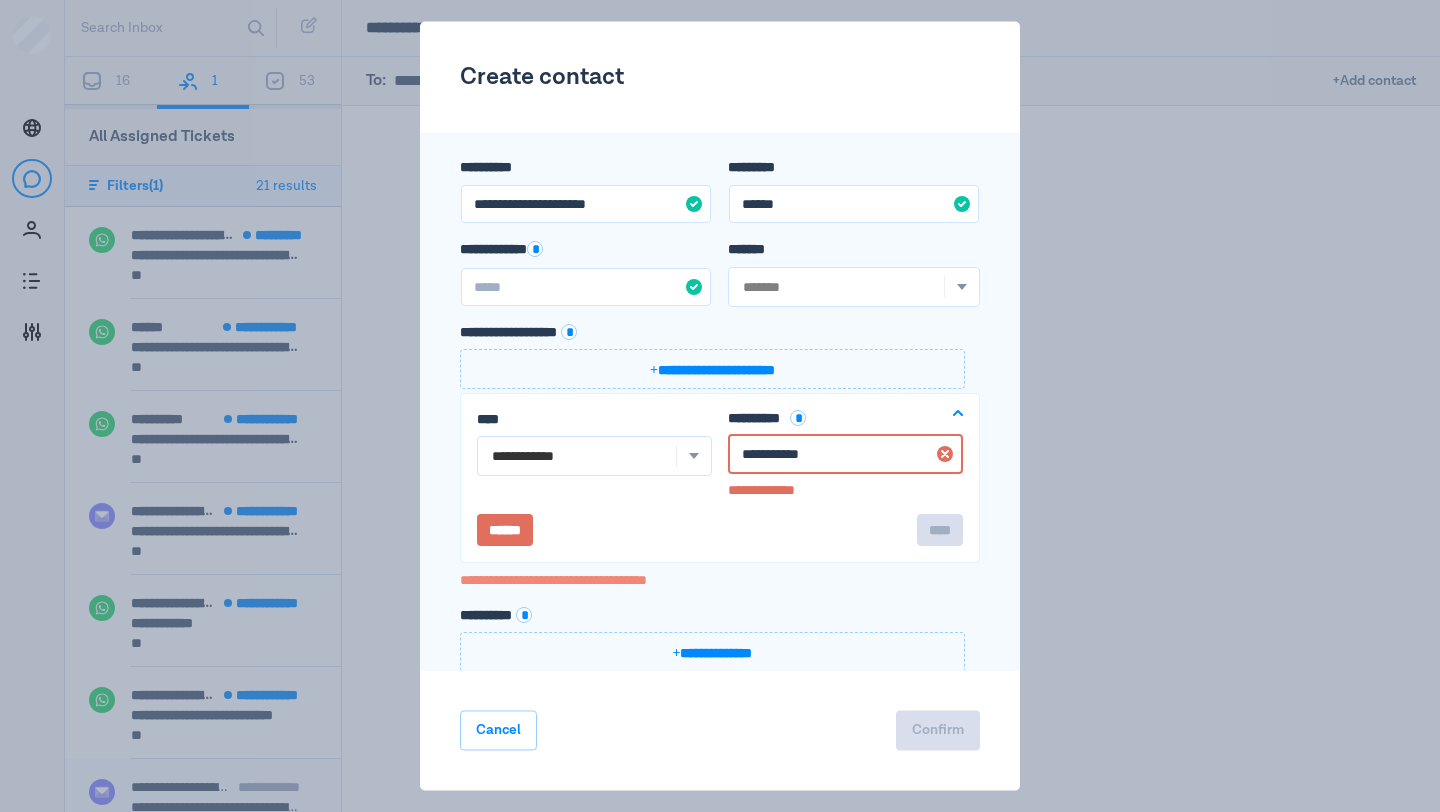 type on "**********" 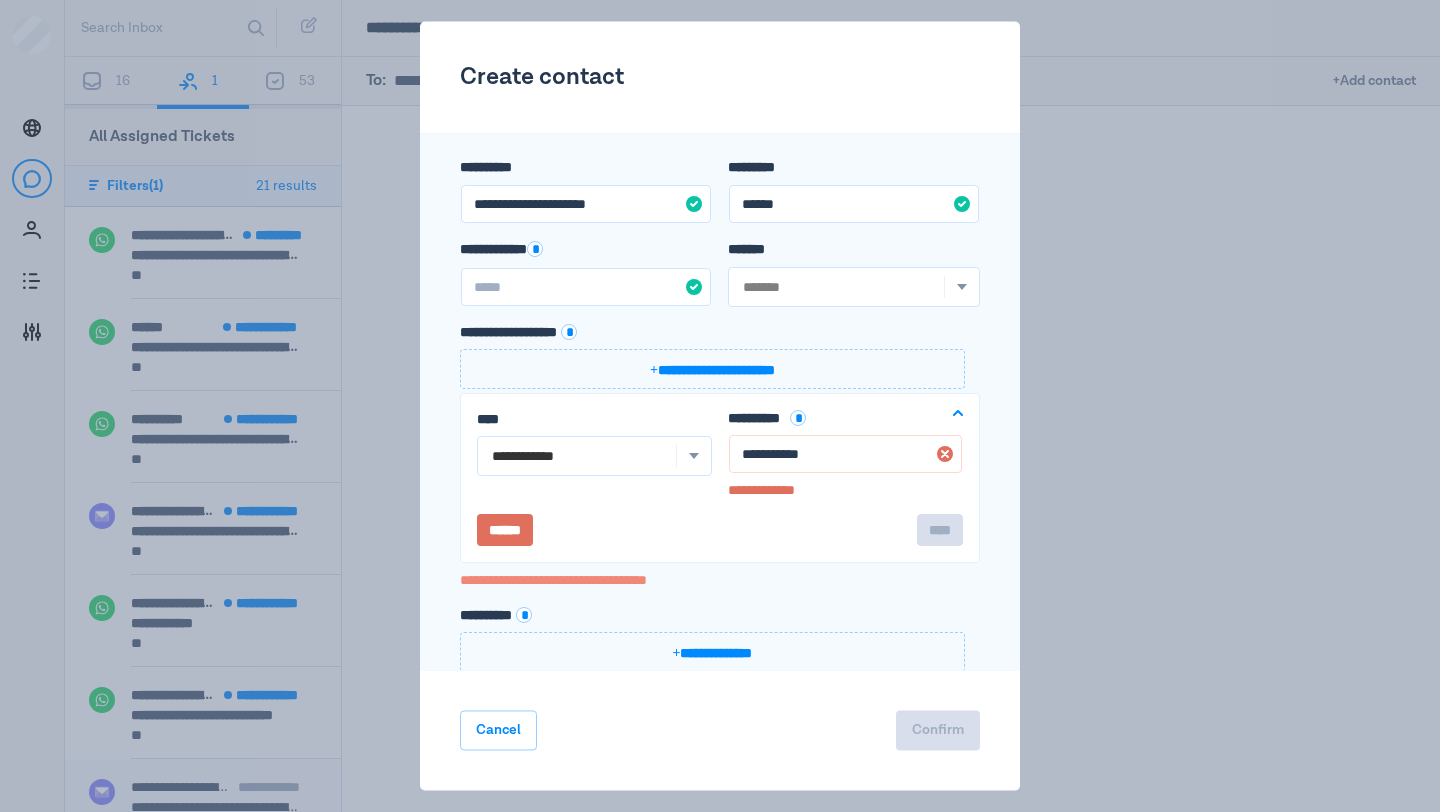click on "****** ****" at bounding box center (720, 531) 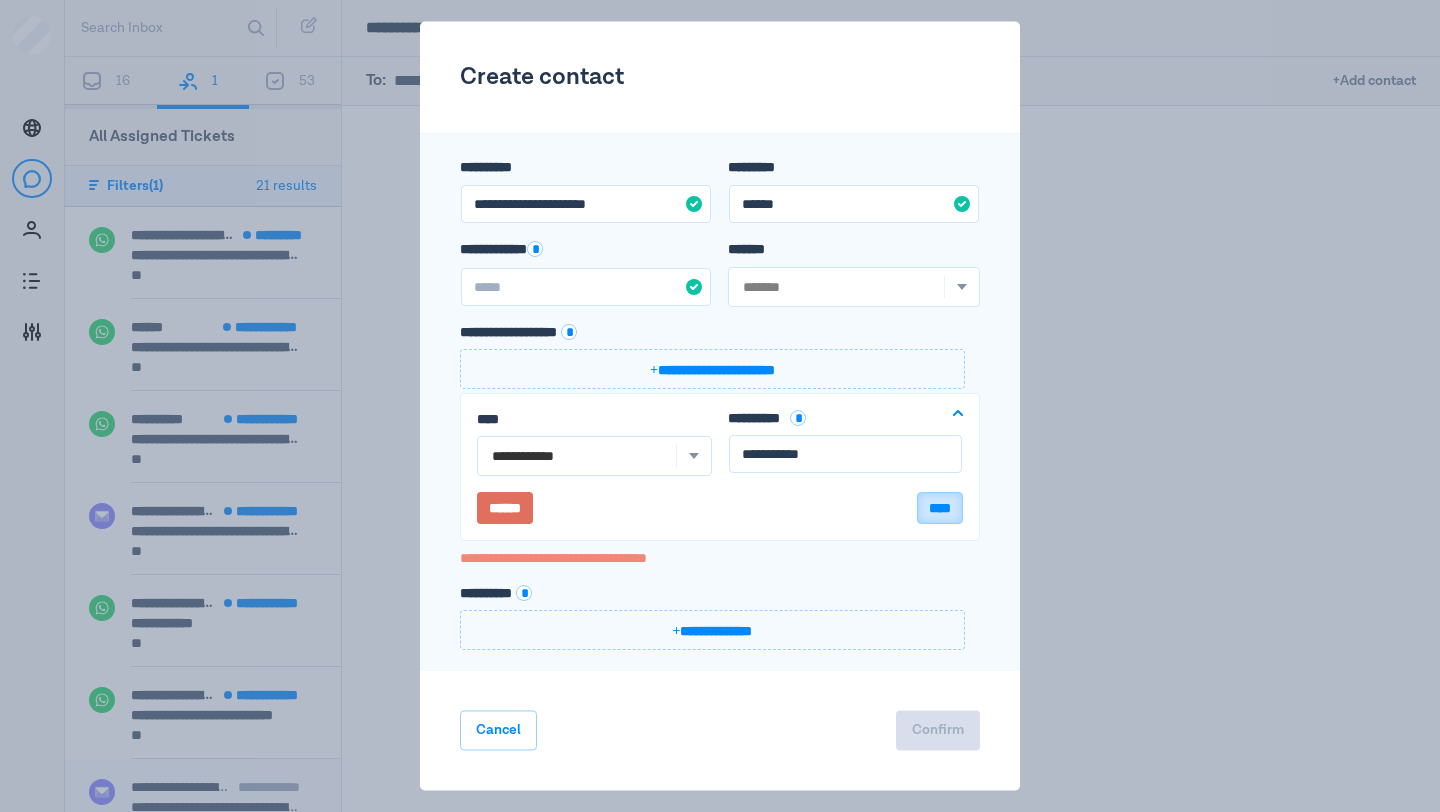 click on "****" at bounding box center (940, 509) 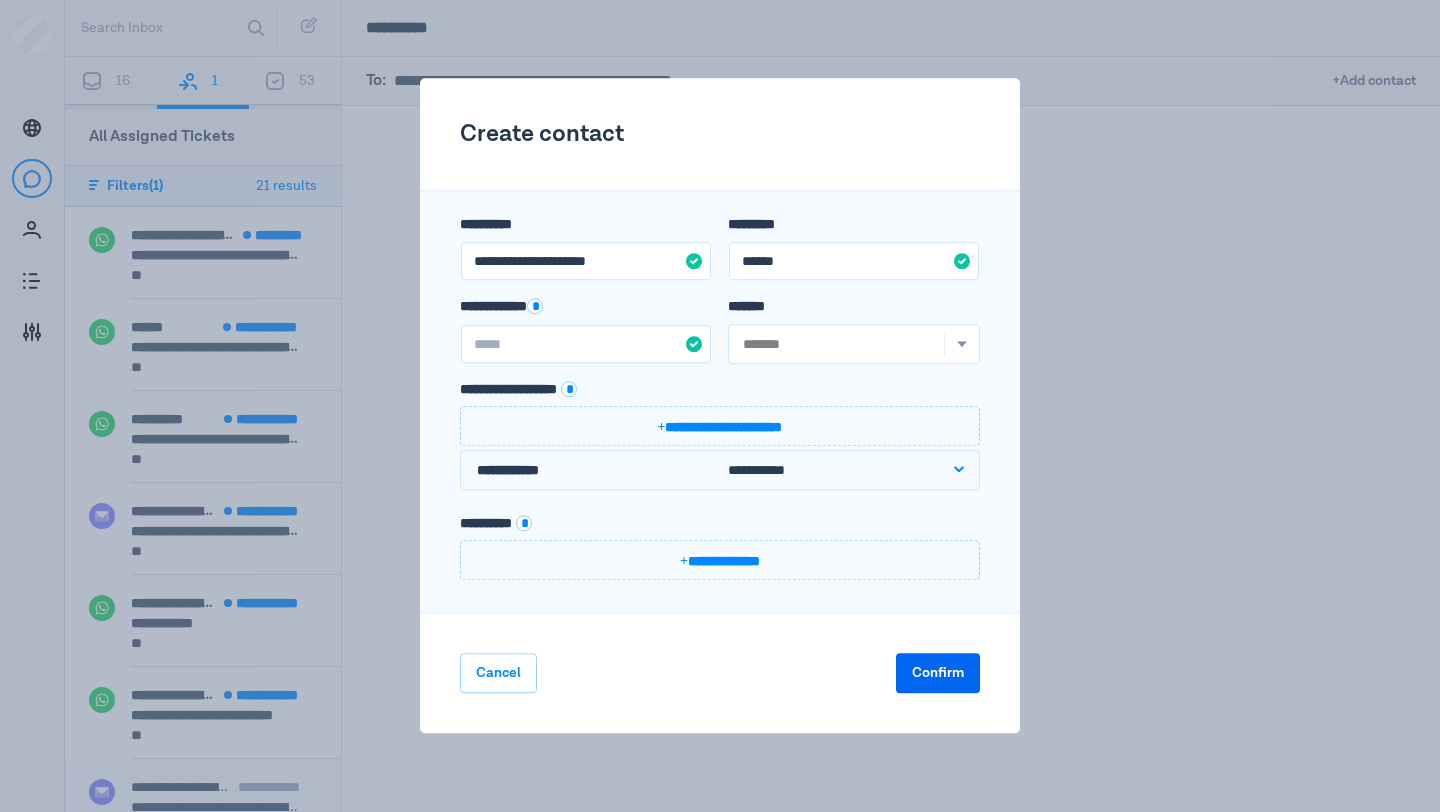 click on "Confirm" at bounding box center (938, 674) 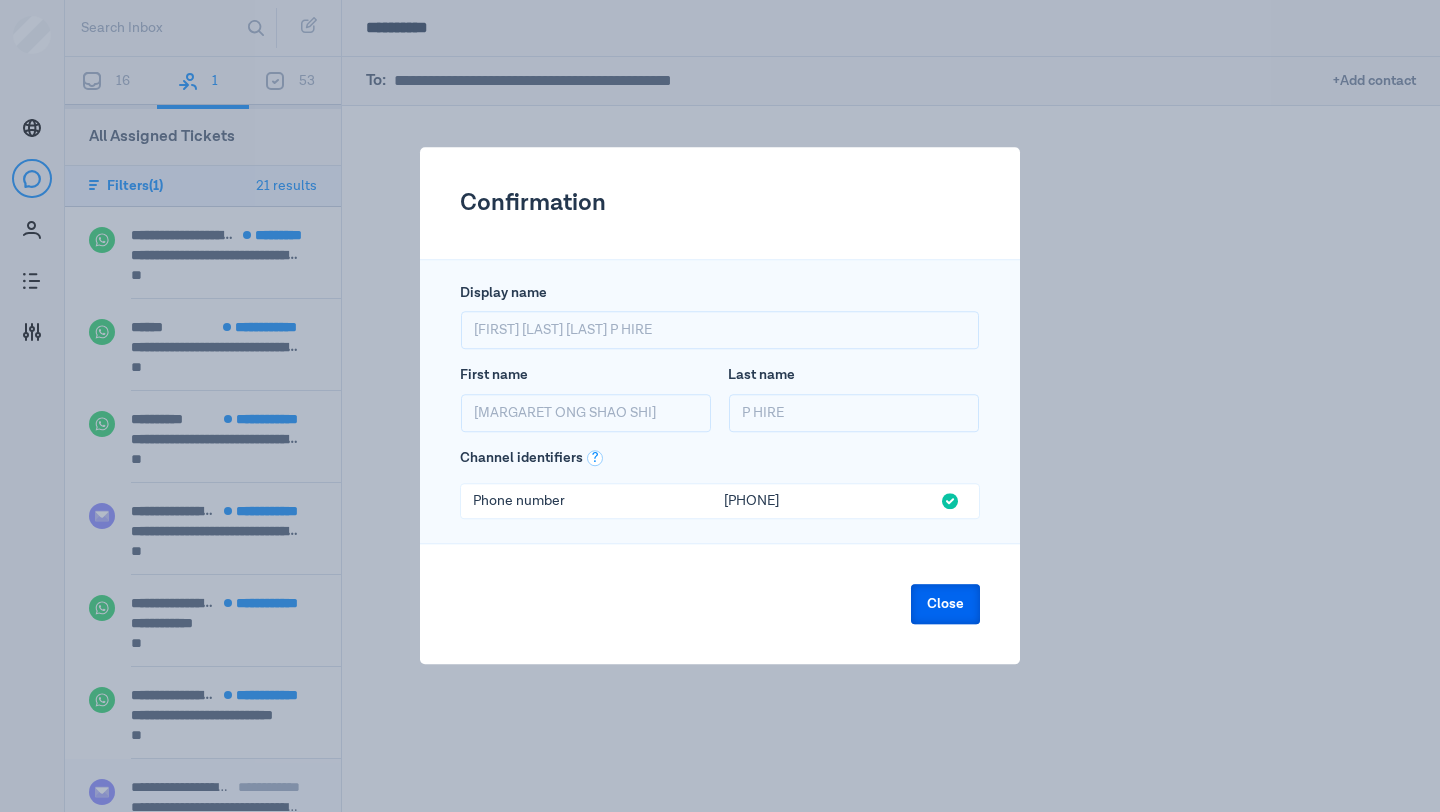 click on "Close" at bounding box center [945, 605] 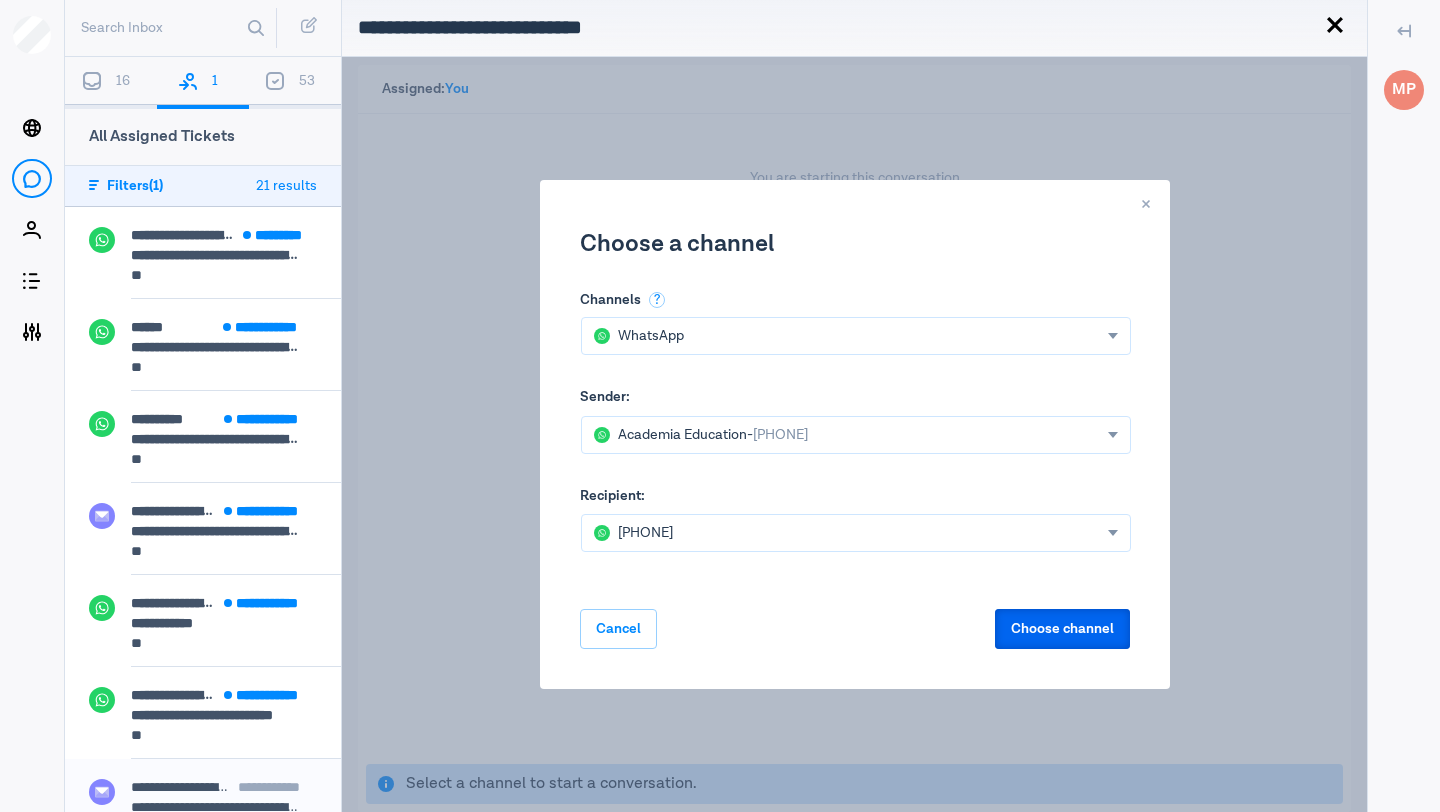 click on "Choose channel" at bounding box center [1062, 629] 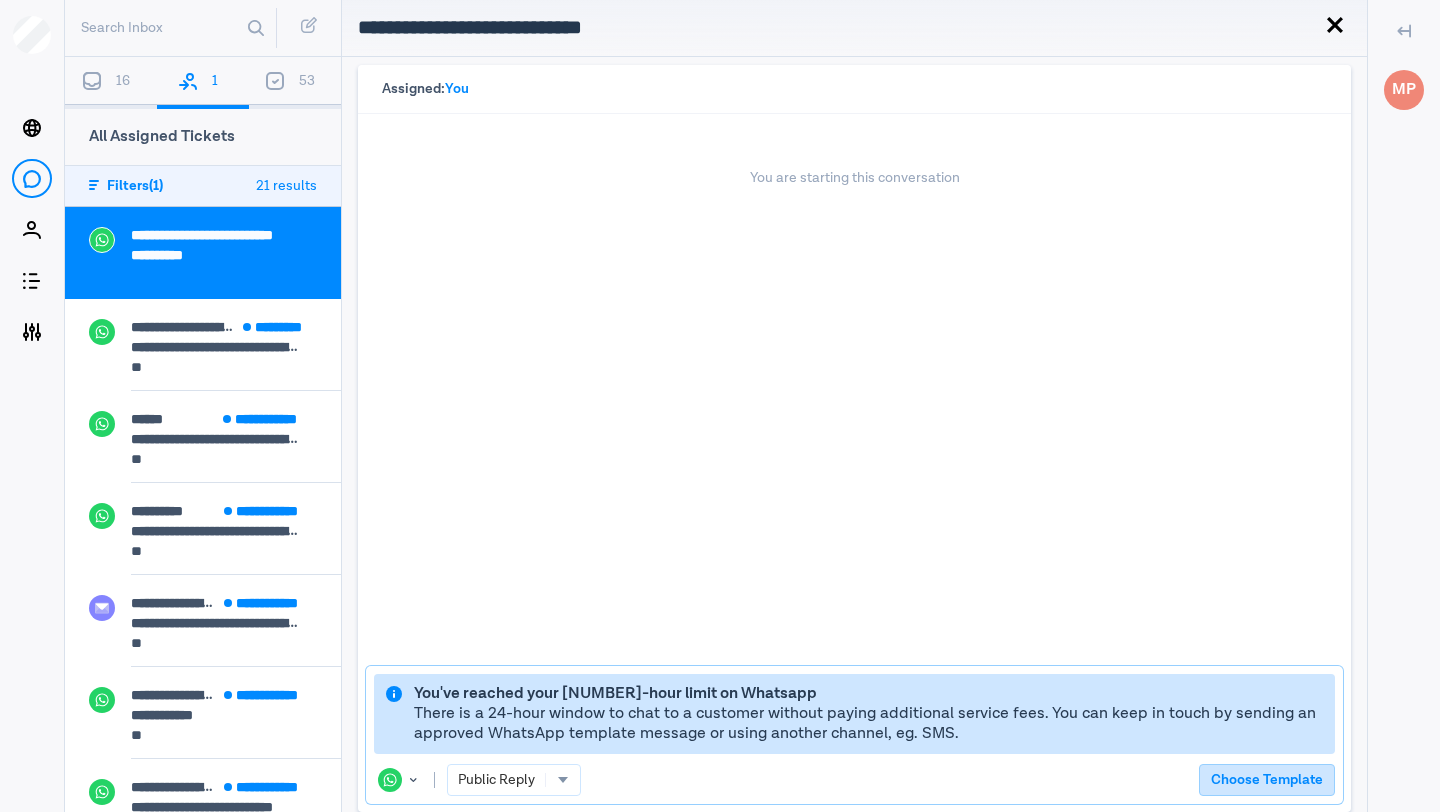 click on "Choose Template" at bounding box center (1267, 780) 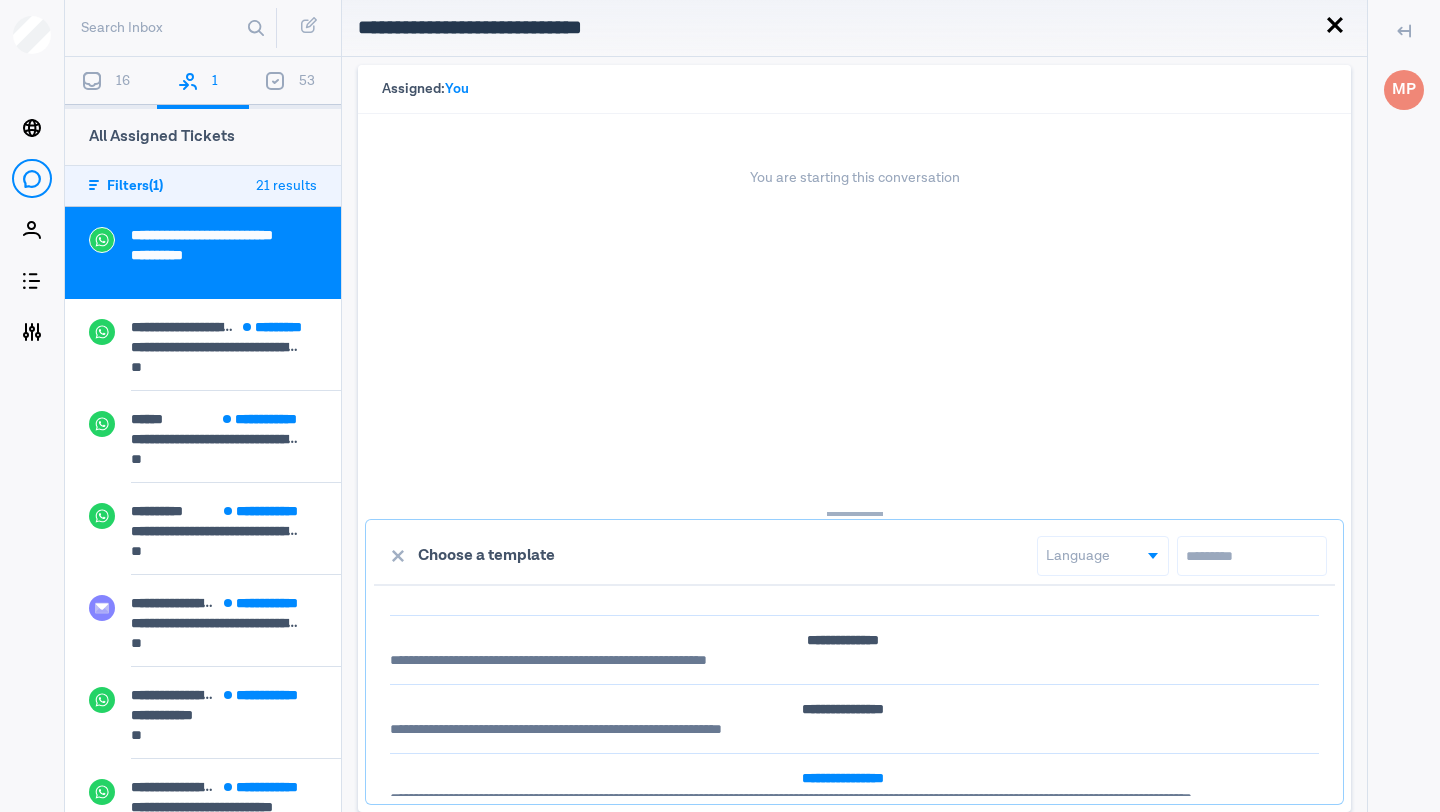 scroll, scrollTop: 485, scrollLeft: 0, axis: vertical 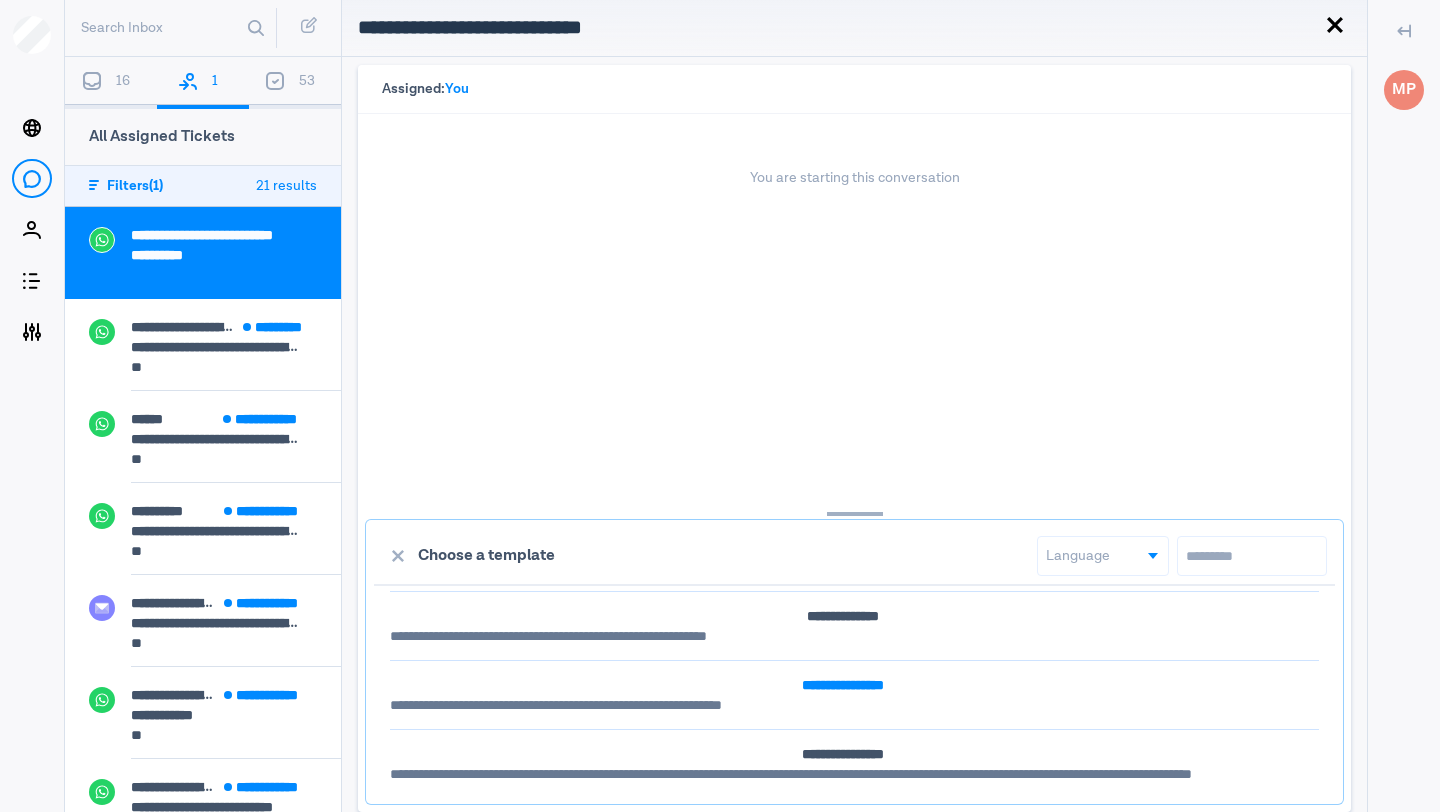 click on "**********" at bounding box center [843, 145] 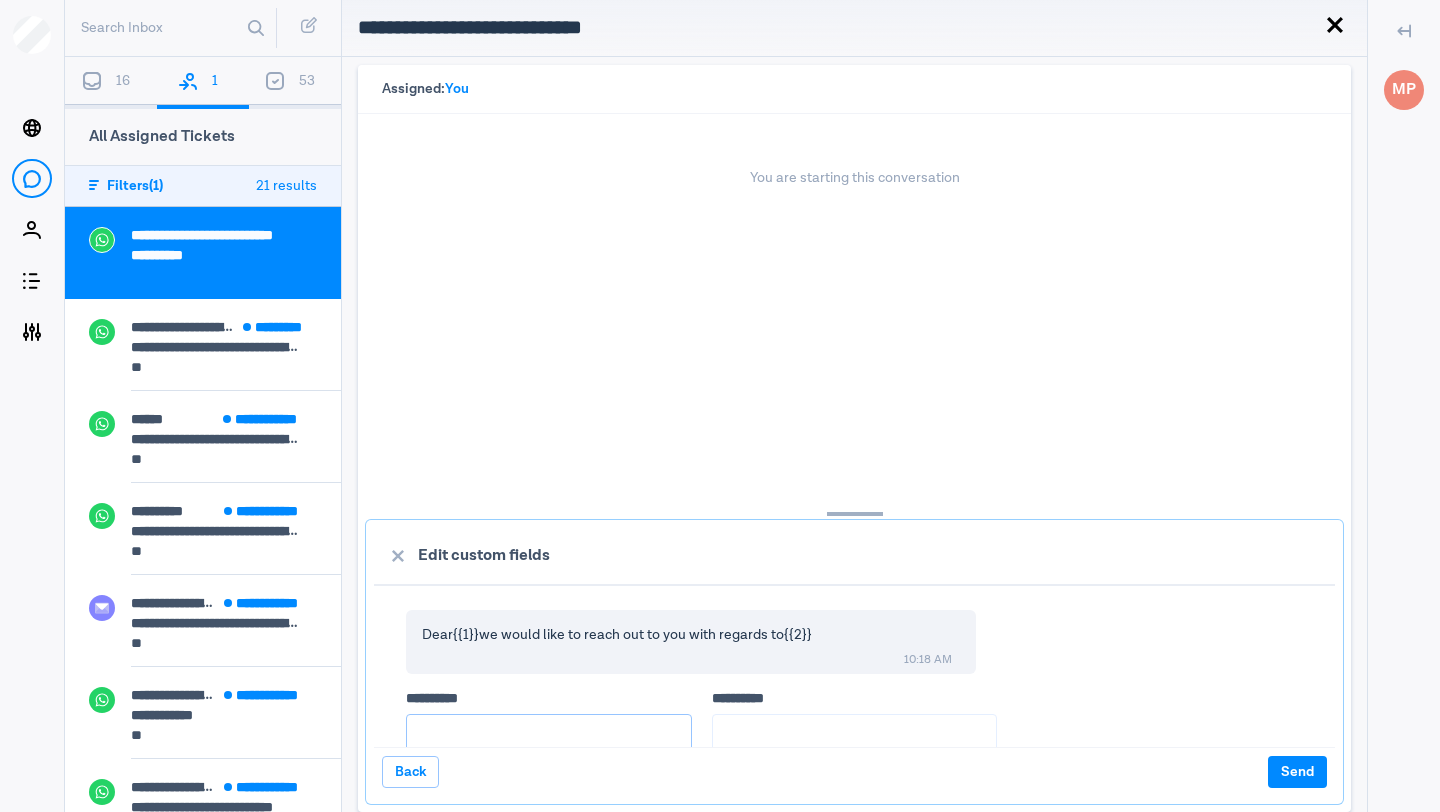 click on "****   *****" at bounding box center (549, 734) 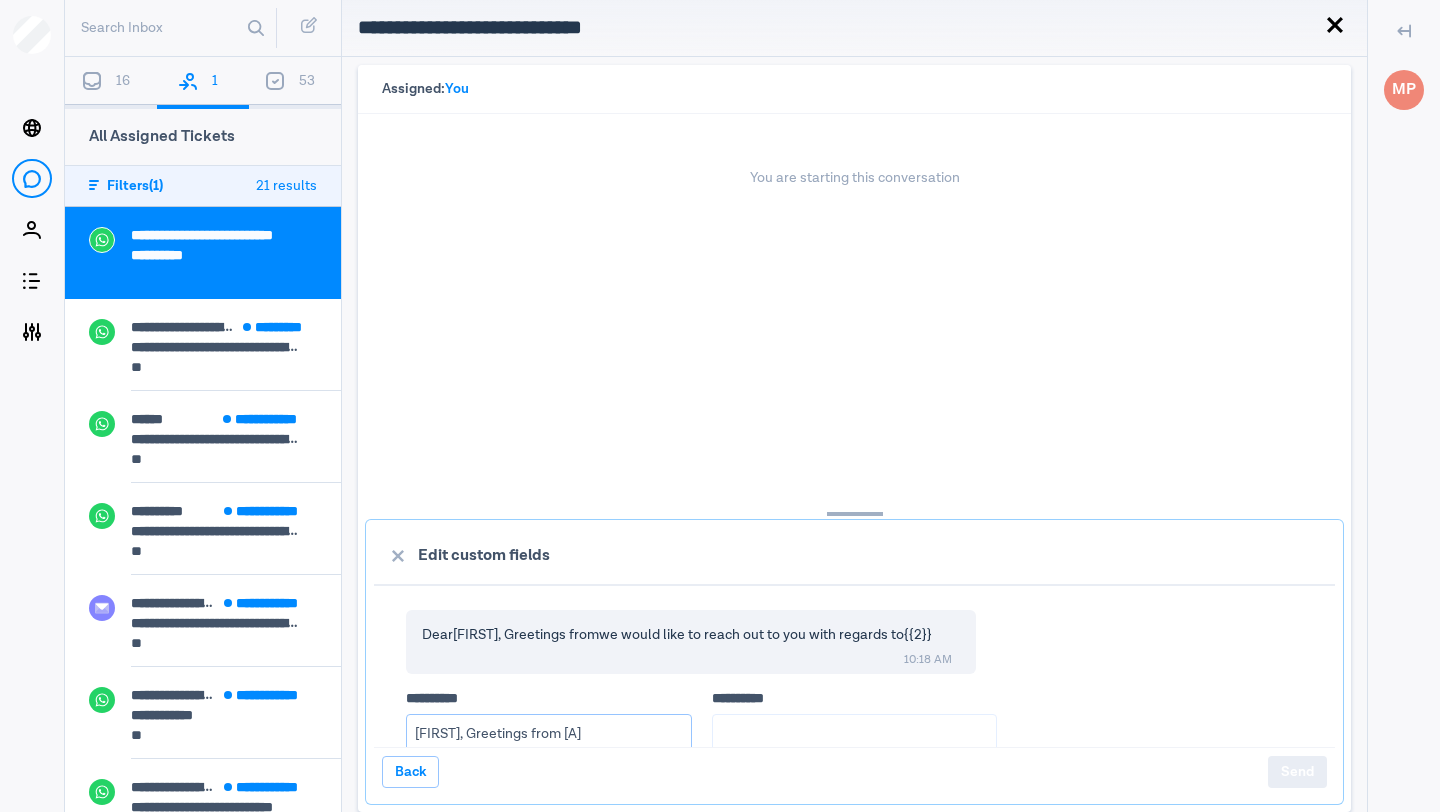 scroll, scrollTop: 15, scrollLeft: 0, axis: vertical 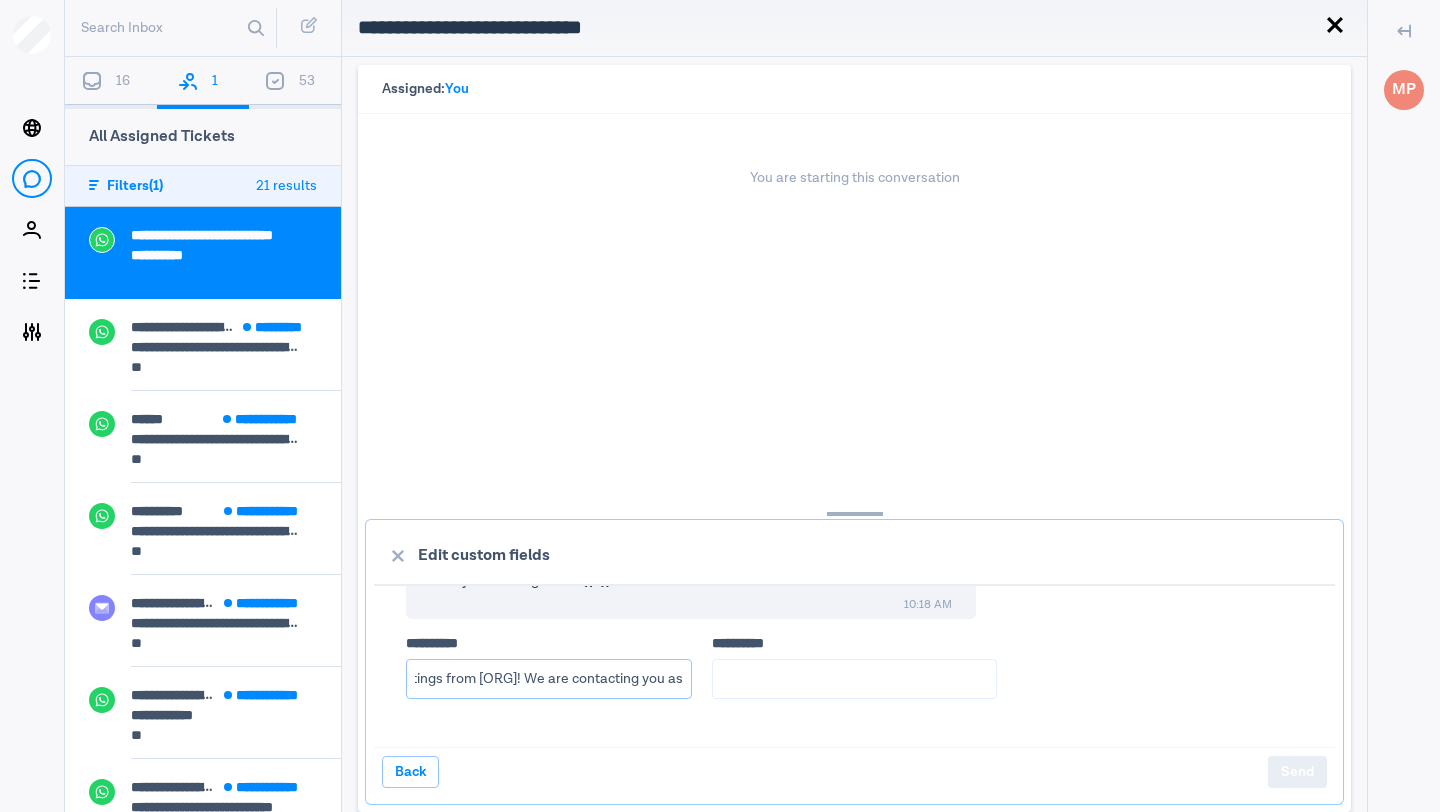 type on "[FIRST], Greetings from [ORG]! We are contacting you as" 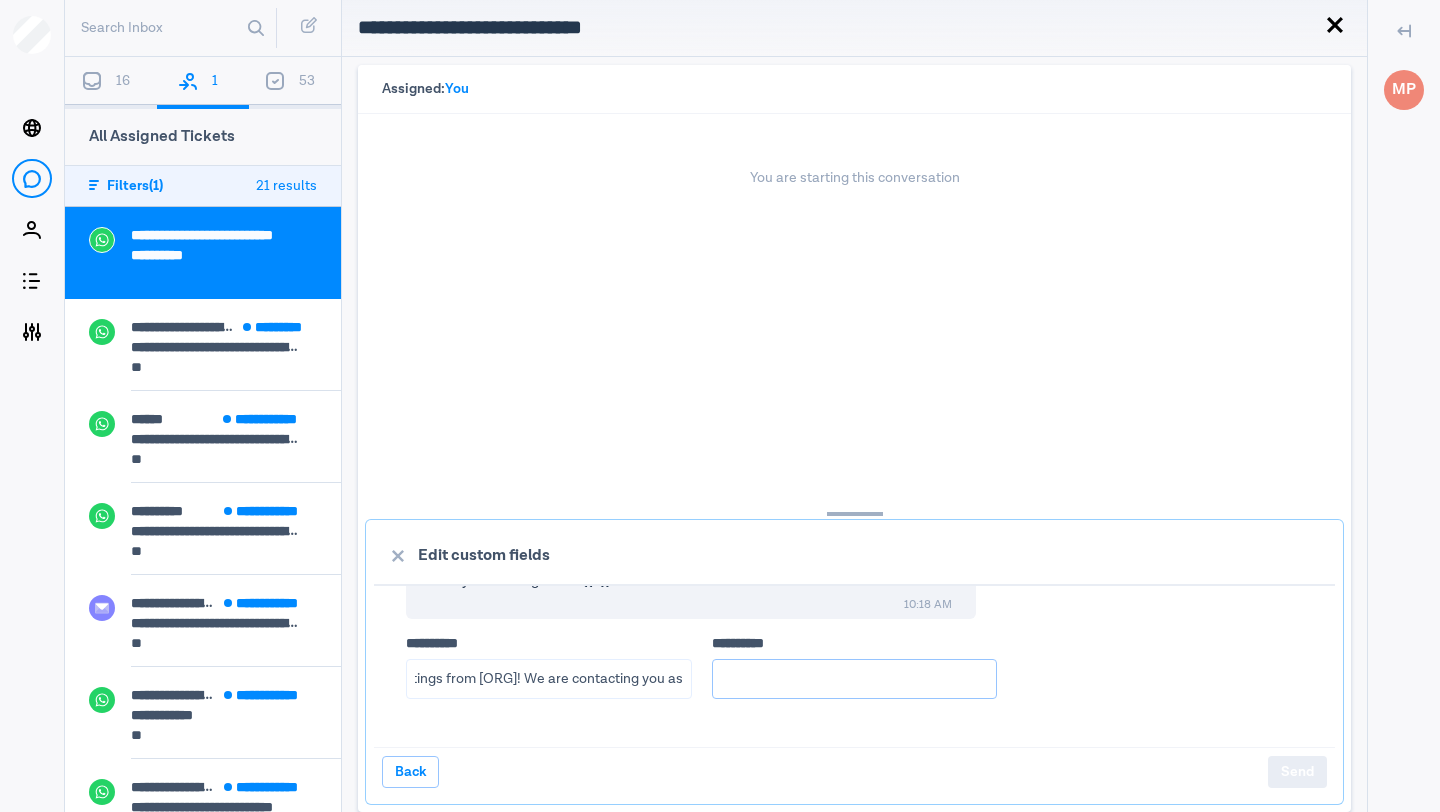 click on "****   *****" at bounding box center (855, 679) 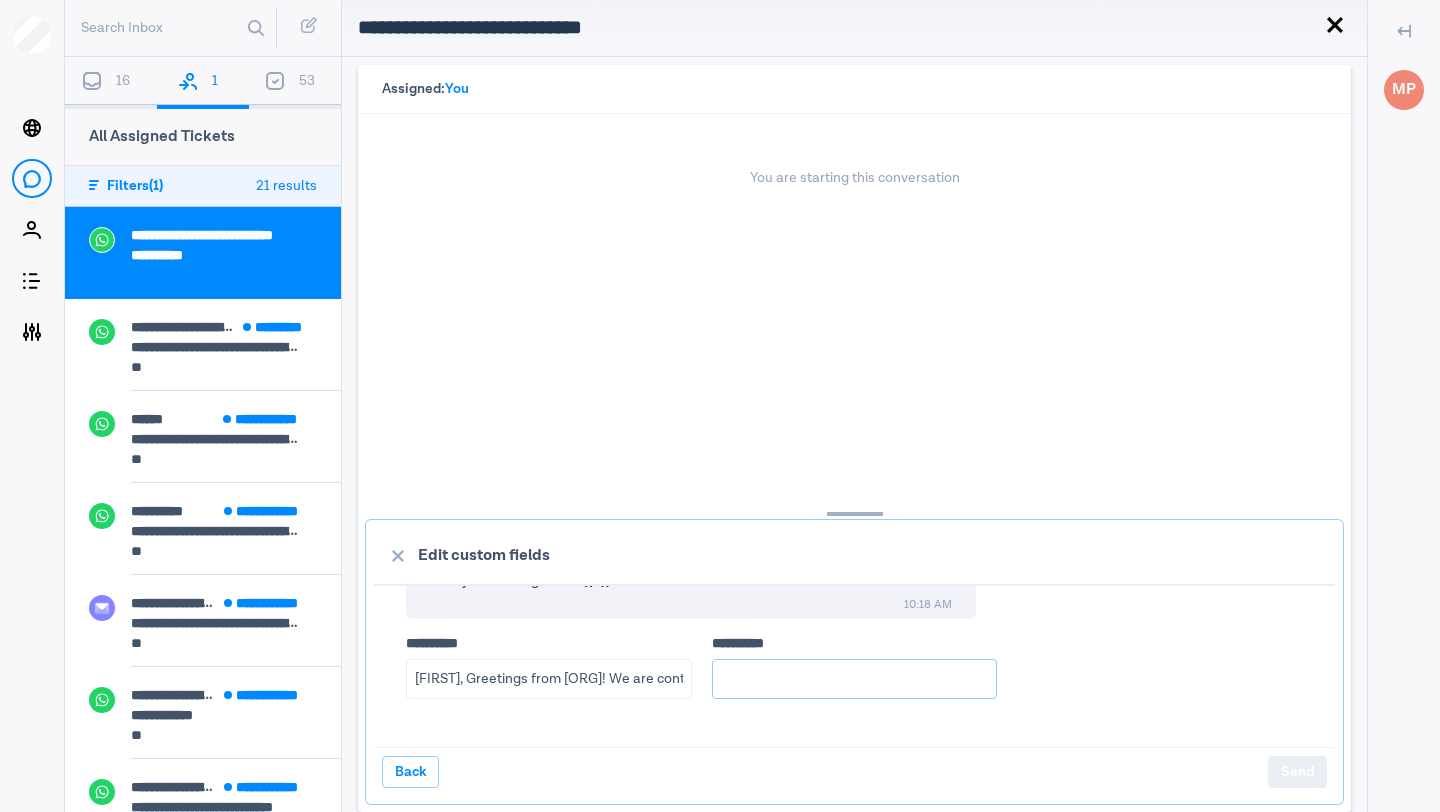 type on "your application for our Front Desk Executive position. We would like to invite you for an interview and the details have been emailed to you. Please feel free to let us know if you have any queries. Thank you." 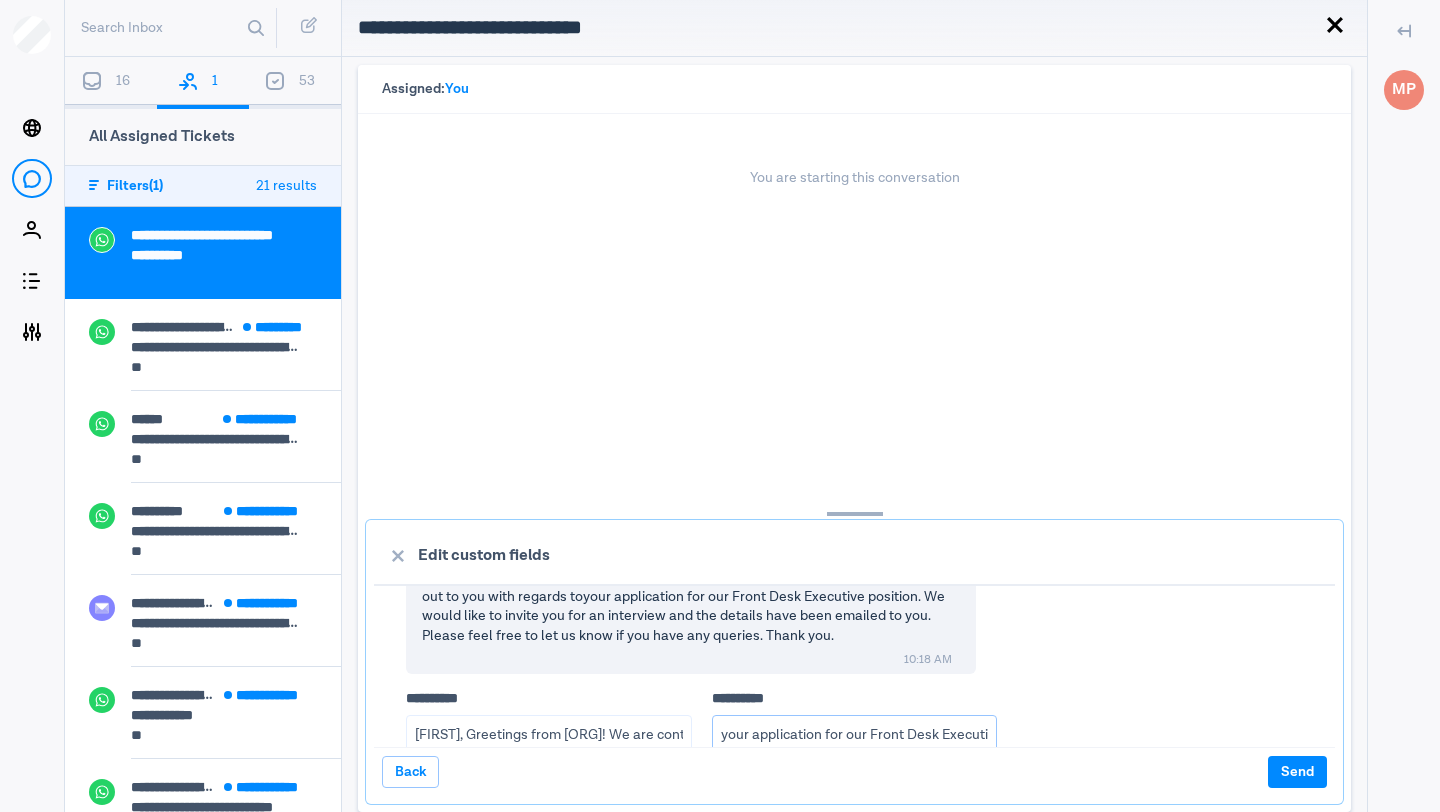 scroll, scrollTop: 59, scrollLeft: 0, axis: vertical 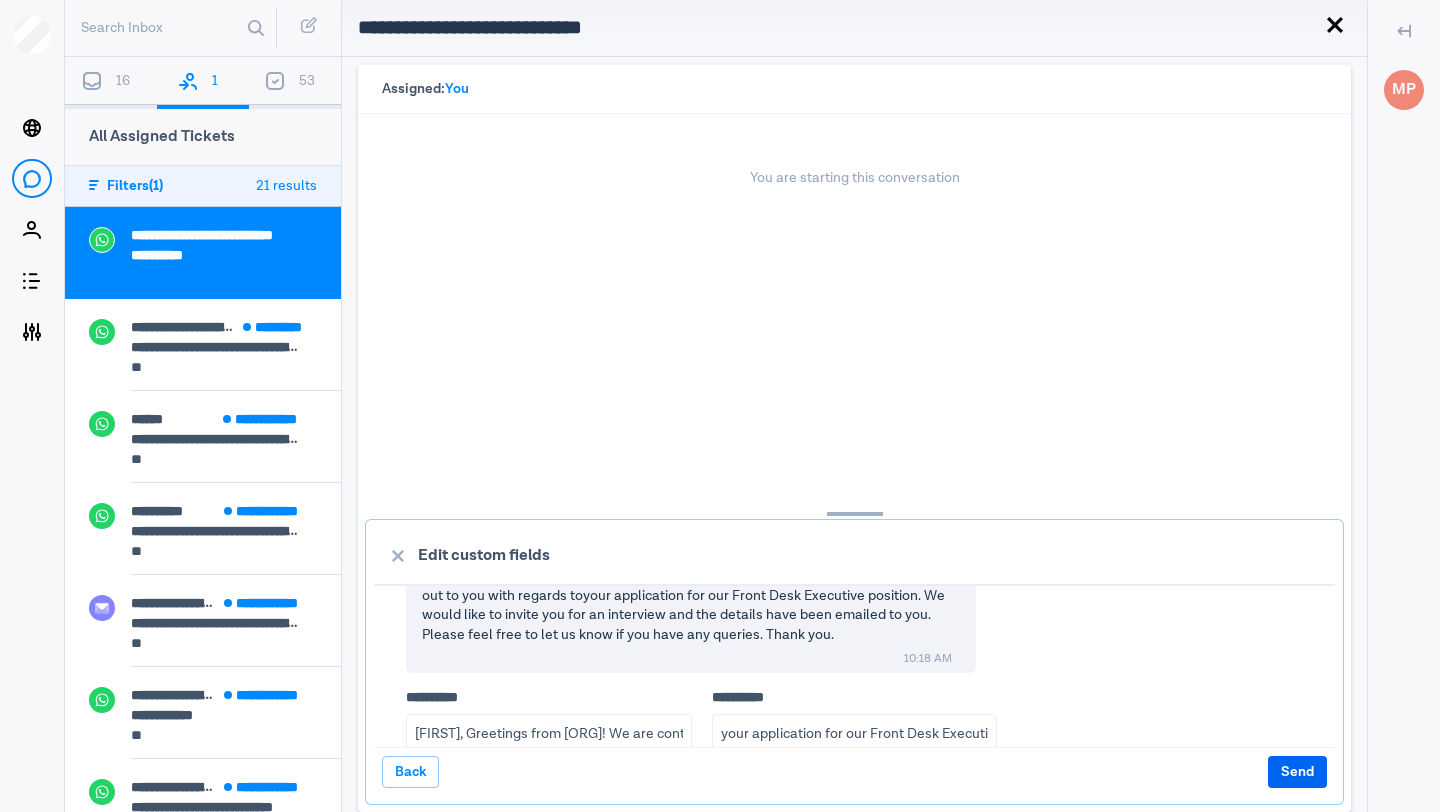 click on "Send" at bounding box center (1297, 772) 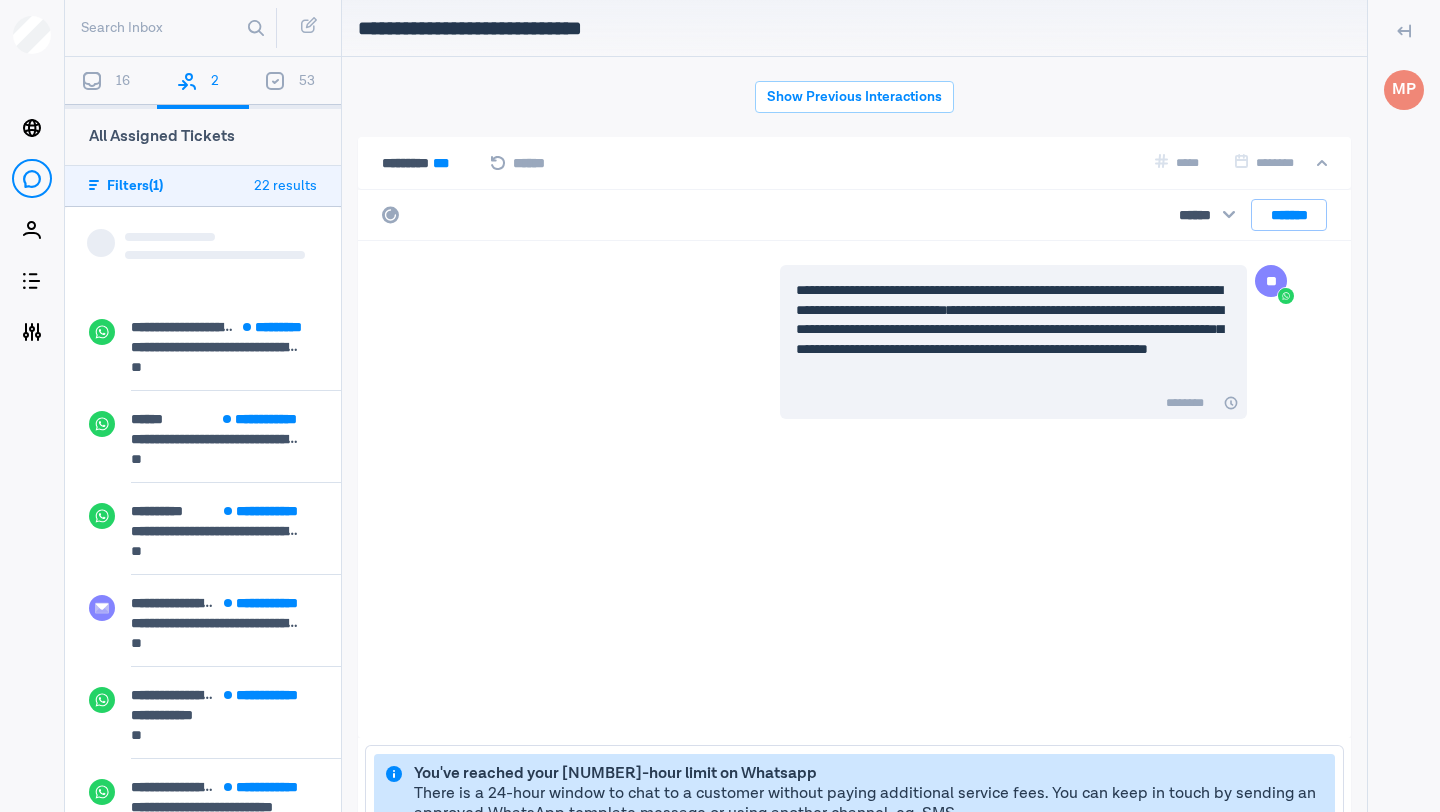 scroll, scrollTop: 80, scrollLeft: 0, axis: vertical 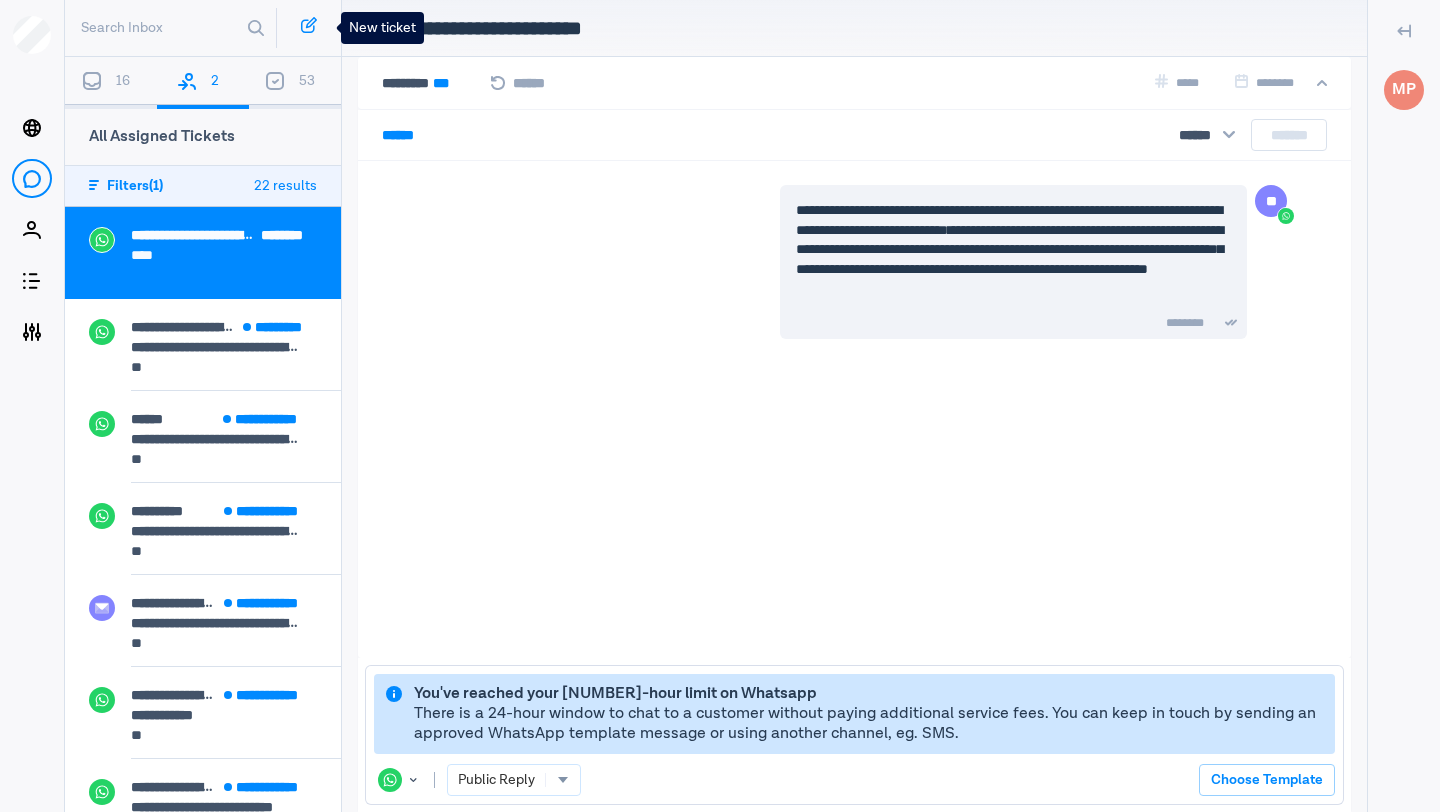 click at bounding box center (311, 22) 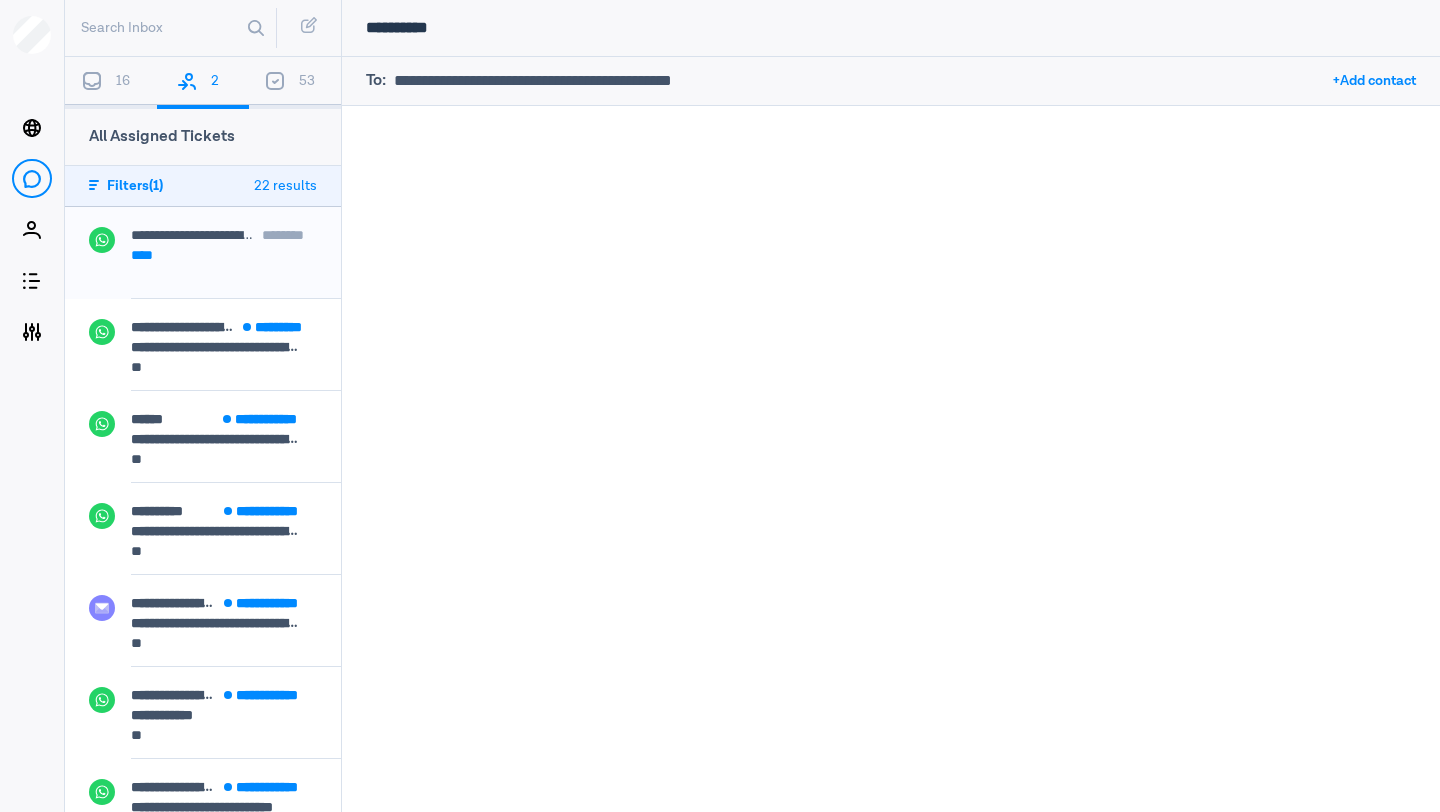 click on "+  Add contact" at bounding box center [1374, 81] 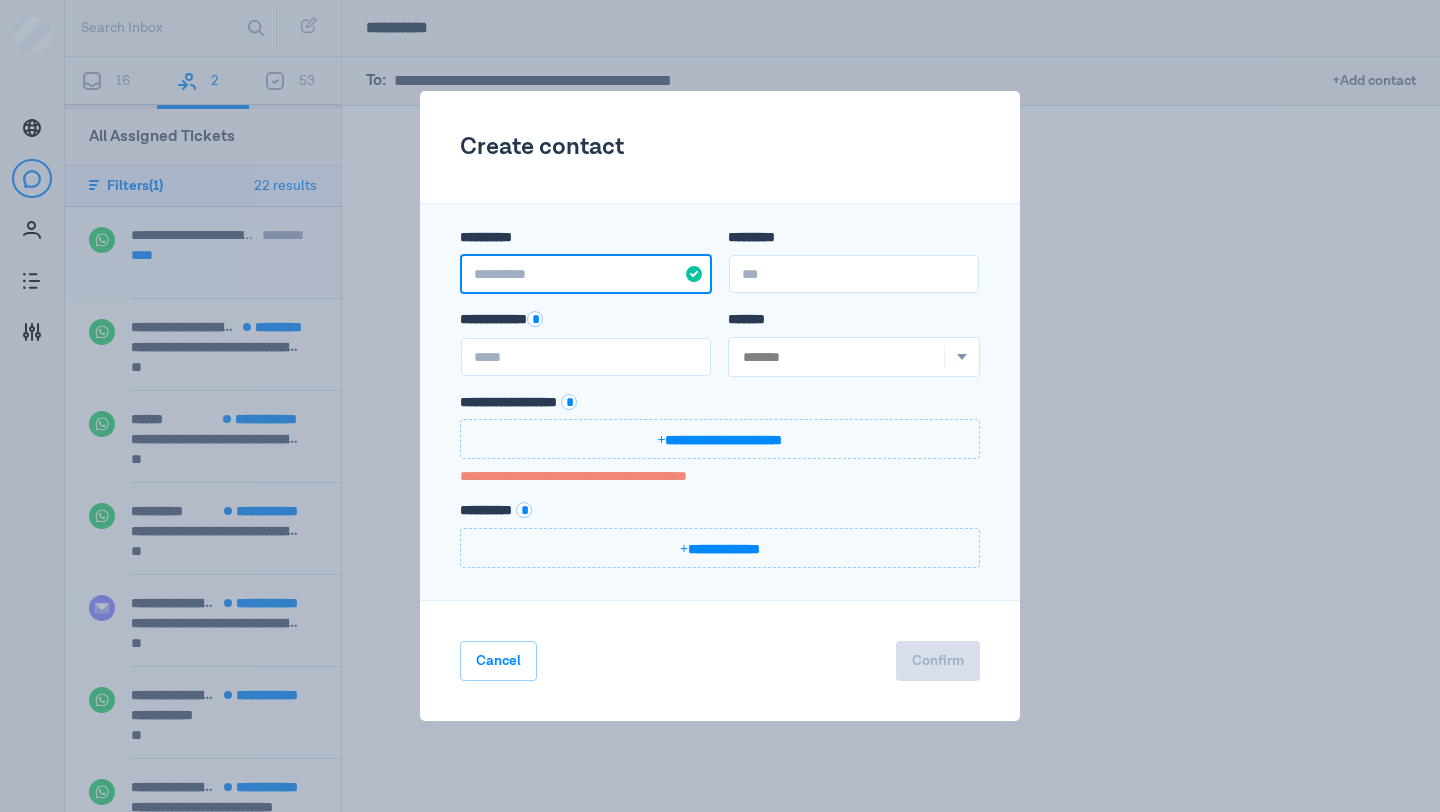 click on "**********" at bounding box center [586, 274] 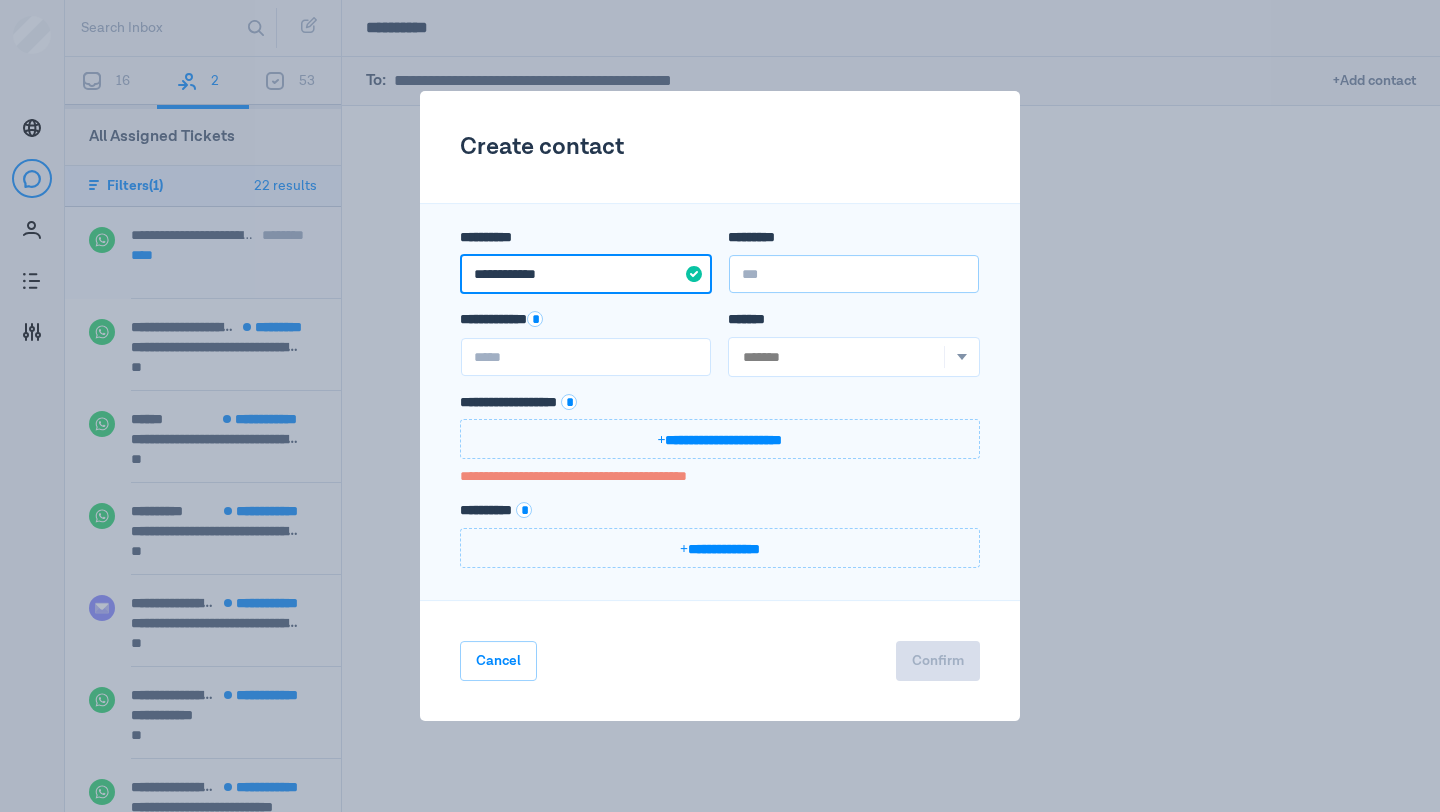type on "**********" 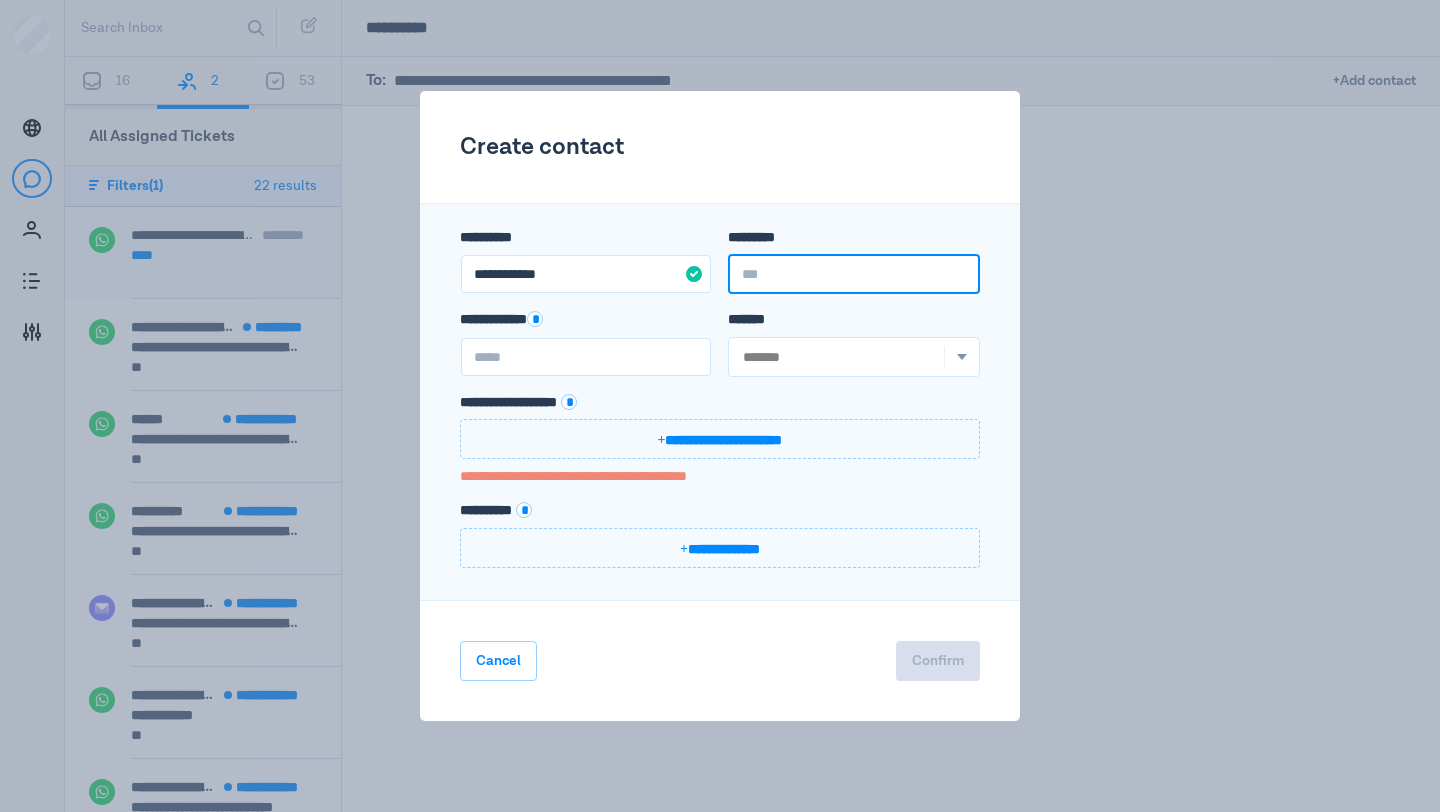 click on "*********" at bounding box center [854, 274] 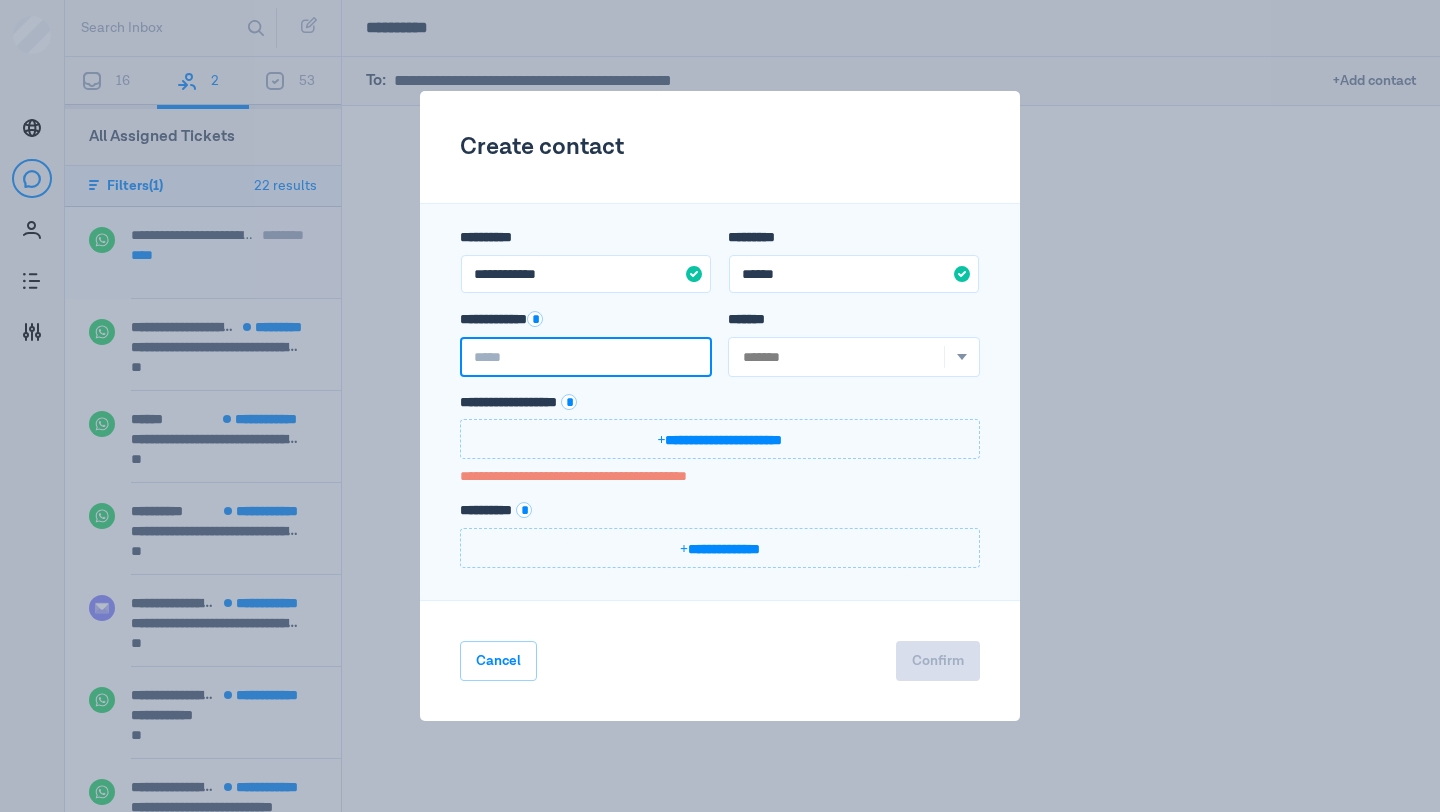 click on "**********" at bounding box center (586, 357) 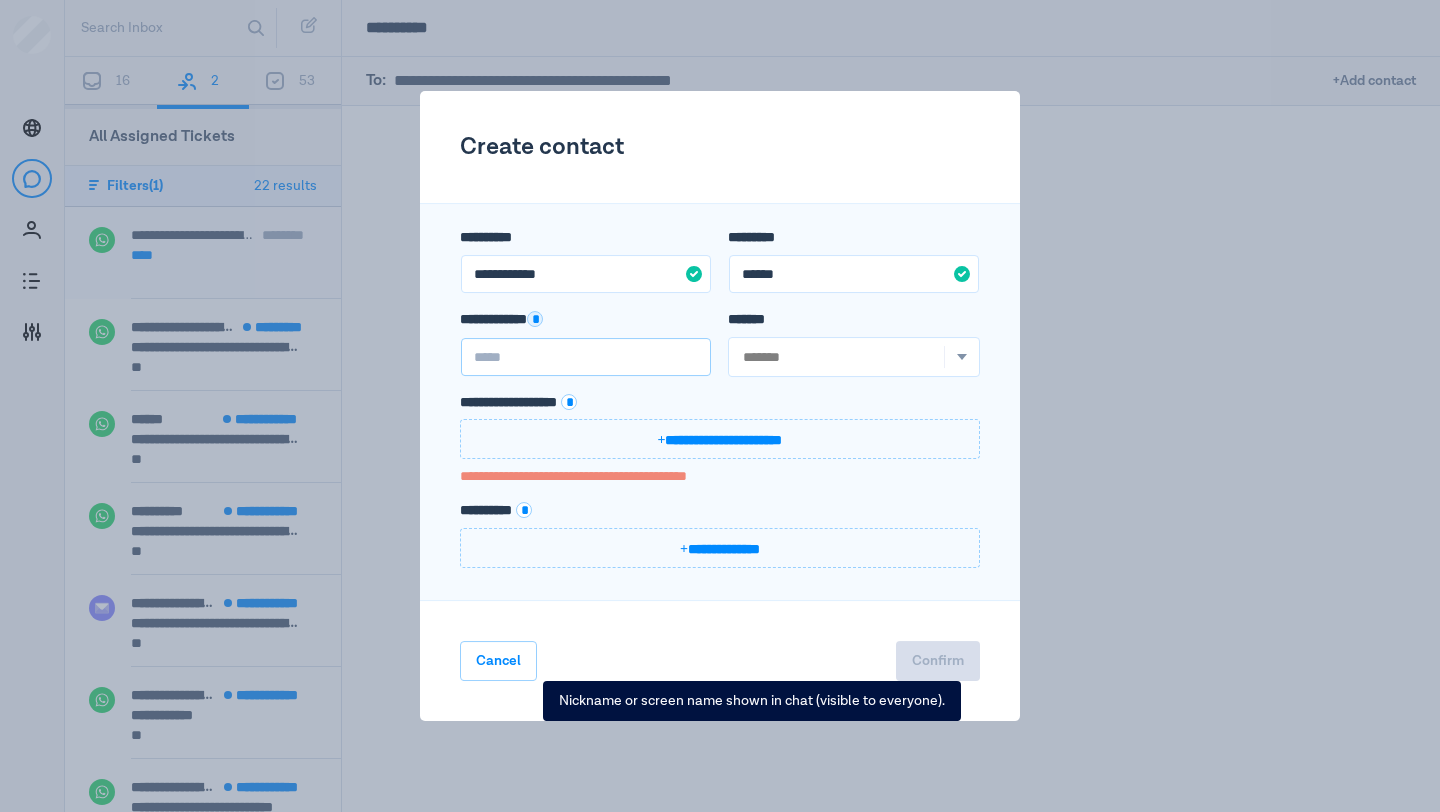 click on "*" at bounding box center [535, 319] 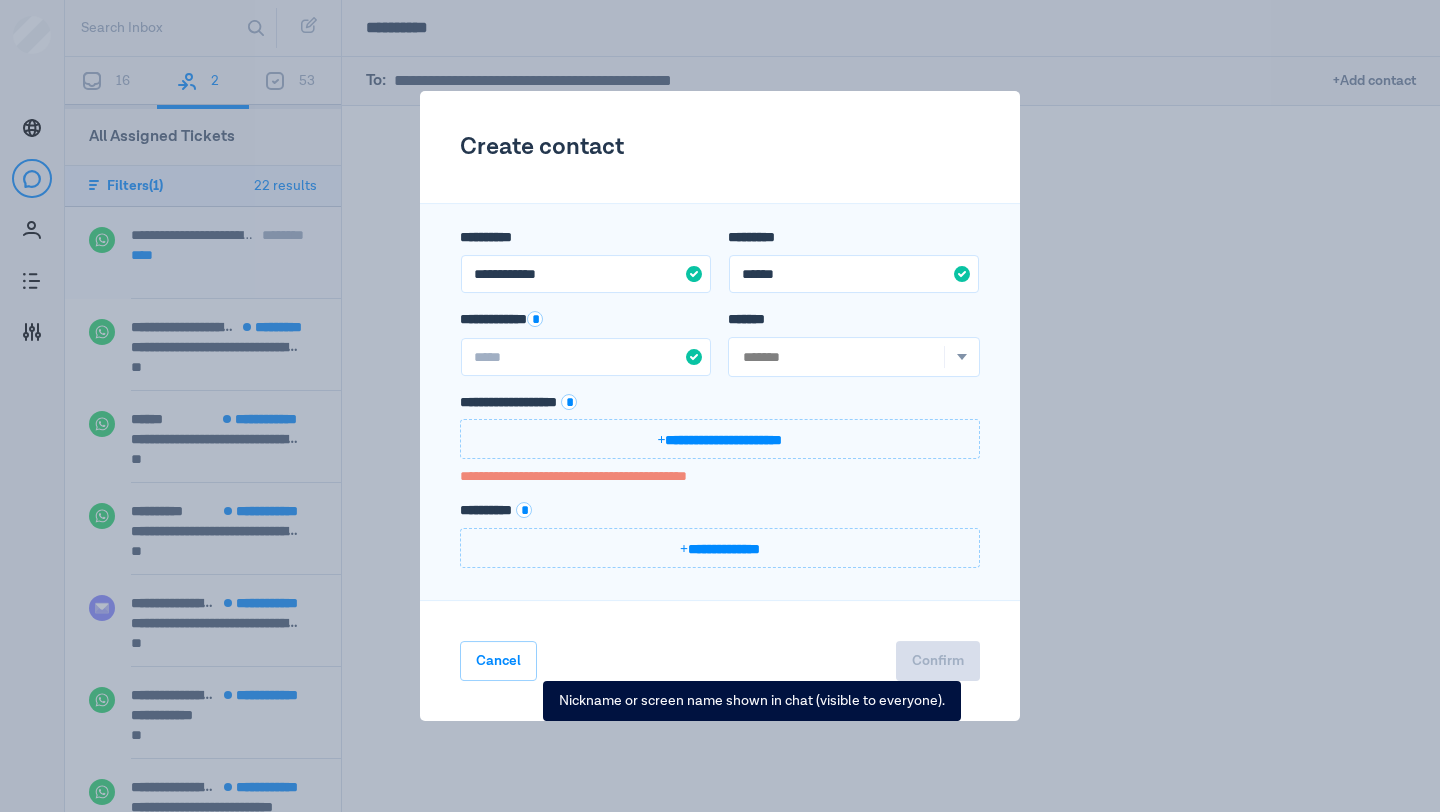 click on "**********" at bounding box center [720, 439] 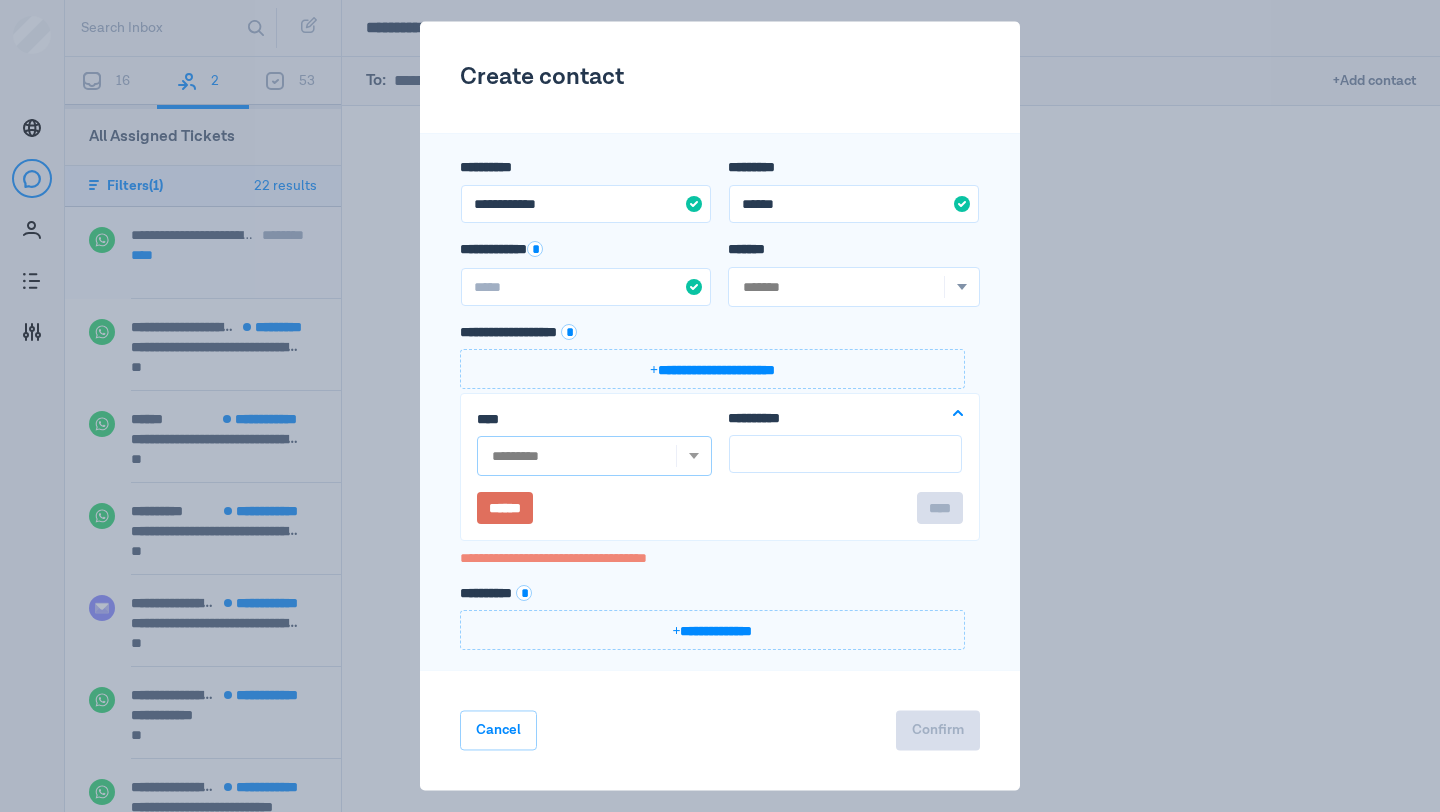 click at bounding box center (694, 457) 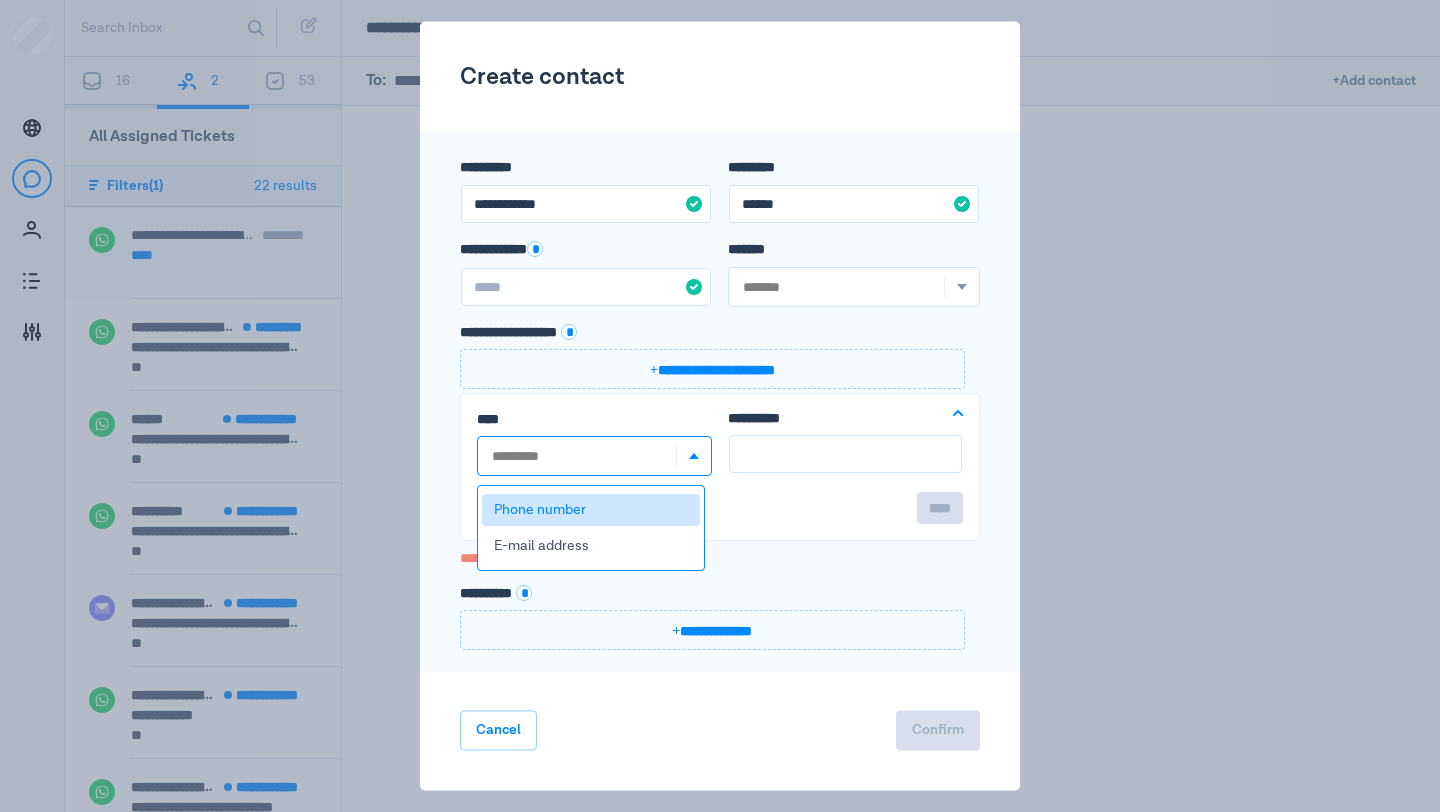 click on "Phone number" at bounding box center (591, 510) 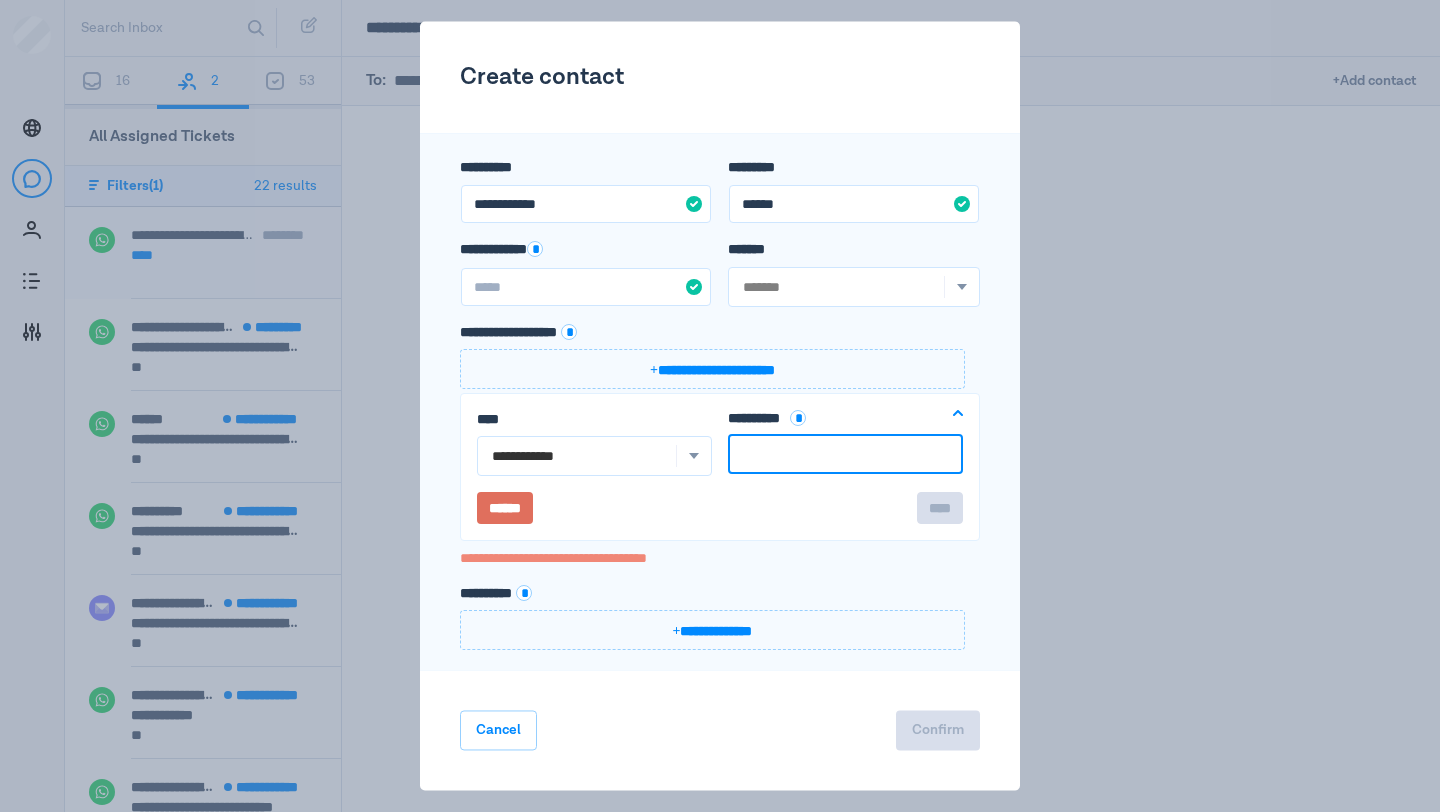 click on "**********" at bounding box center [845, 455] 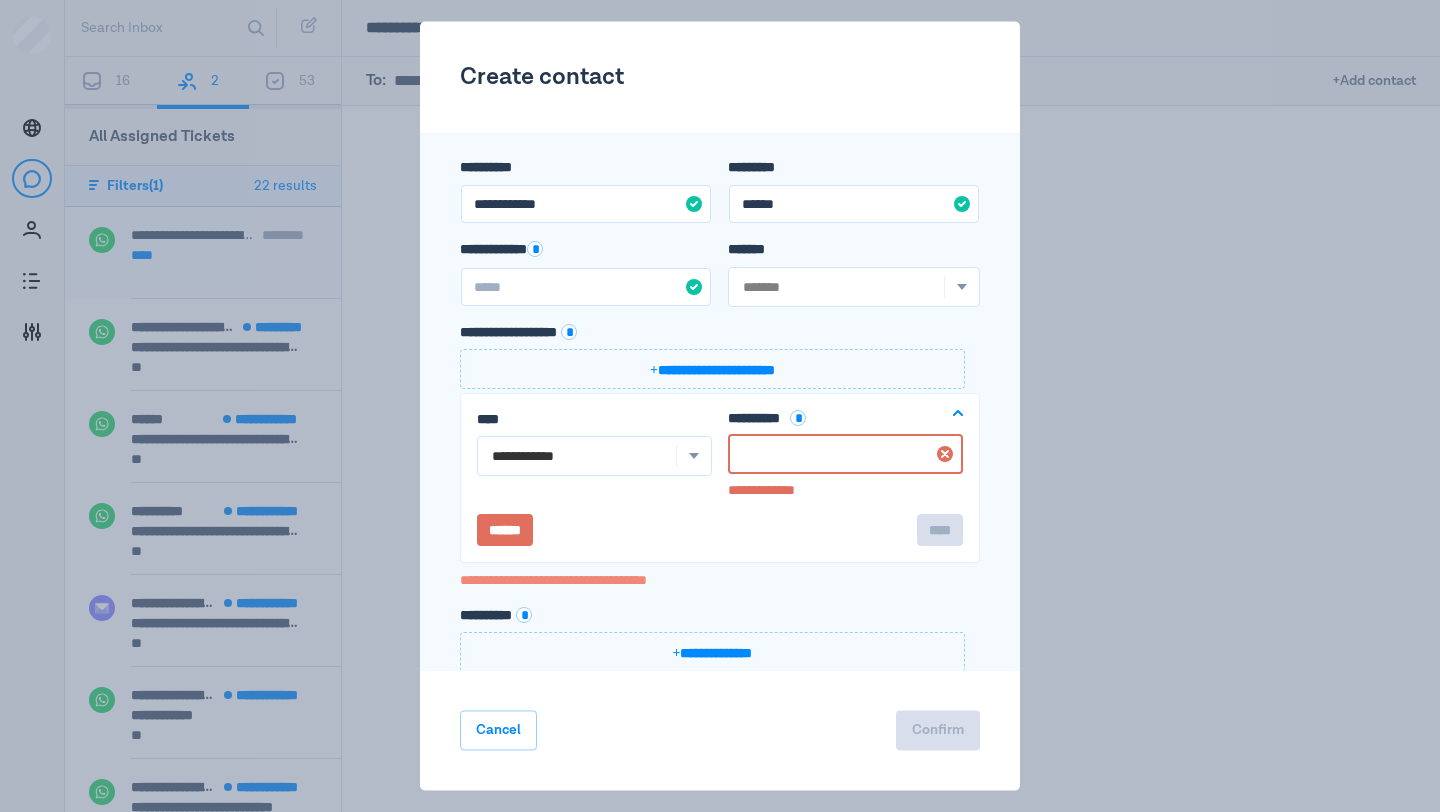 click on "**********" at bounding box center [845, 455] 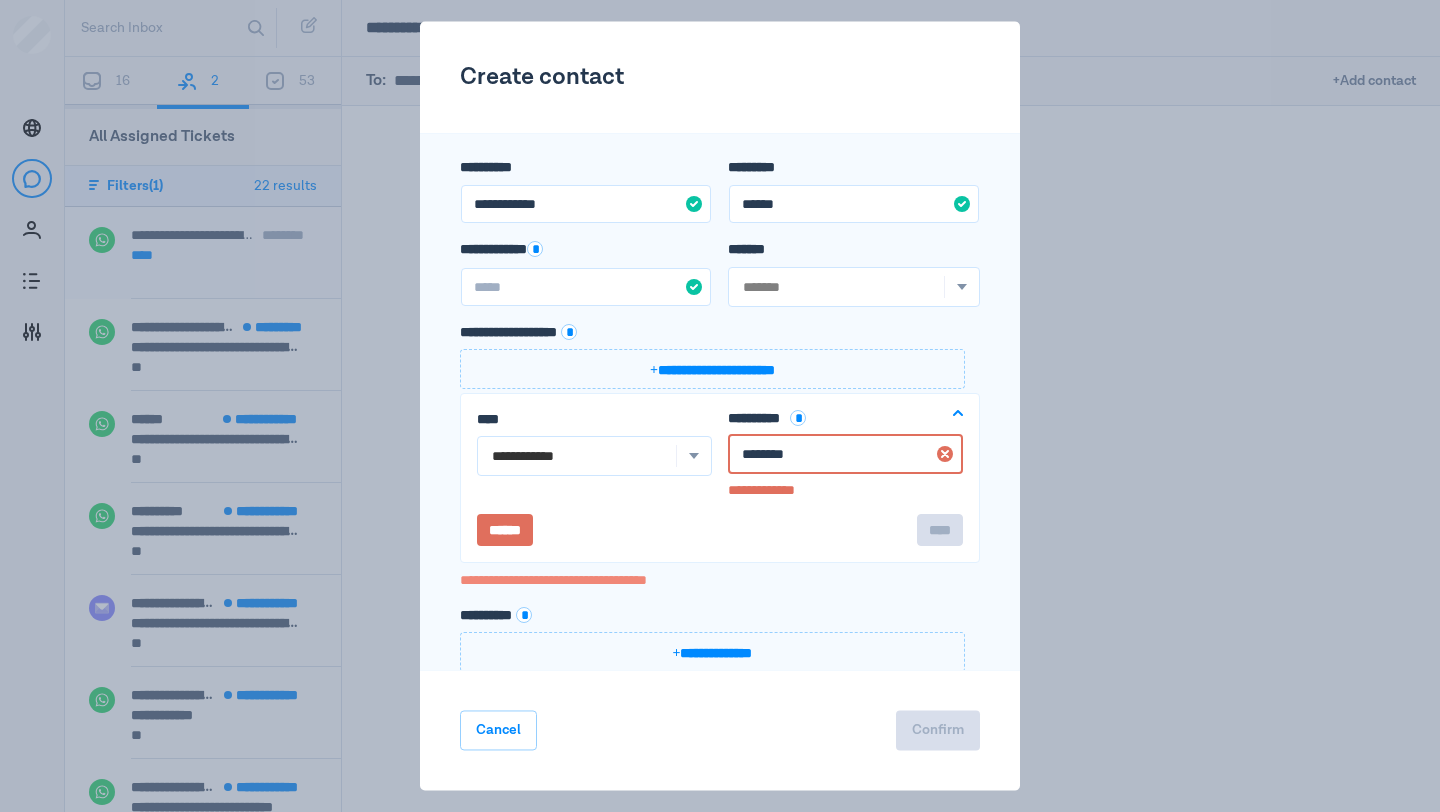 click on "********" at bounding box center [845, 455] 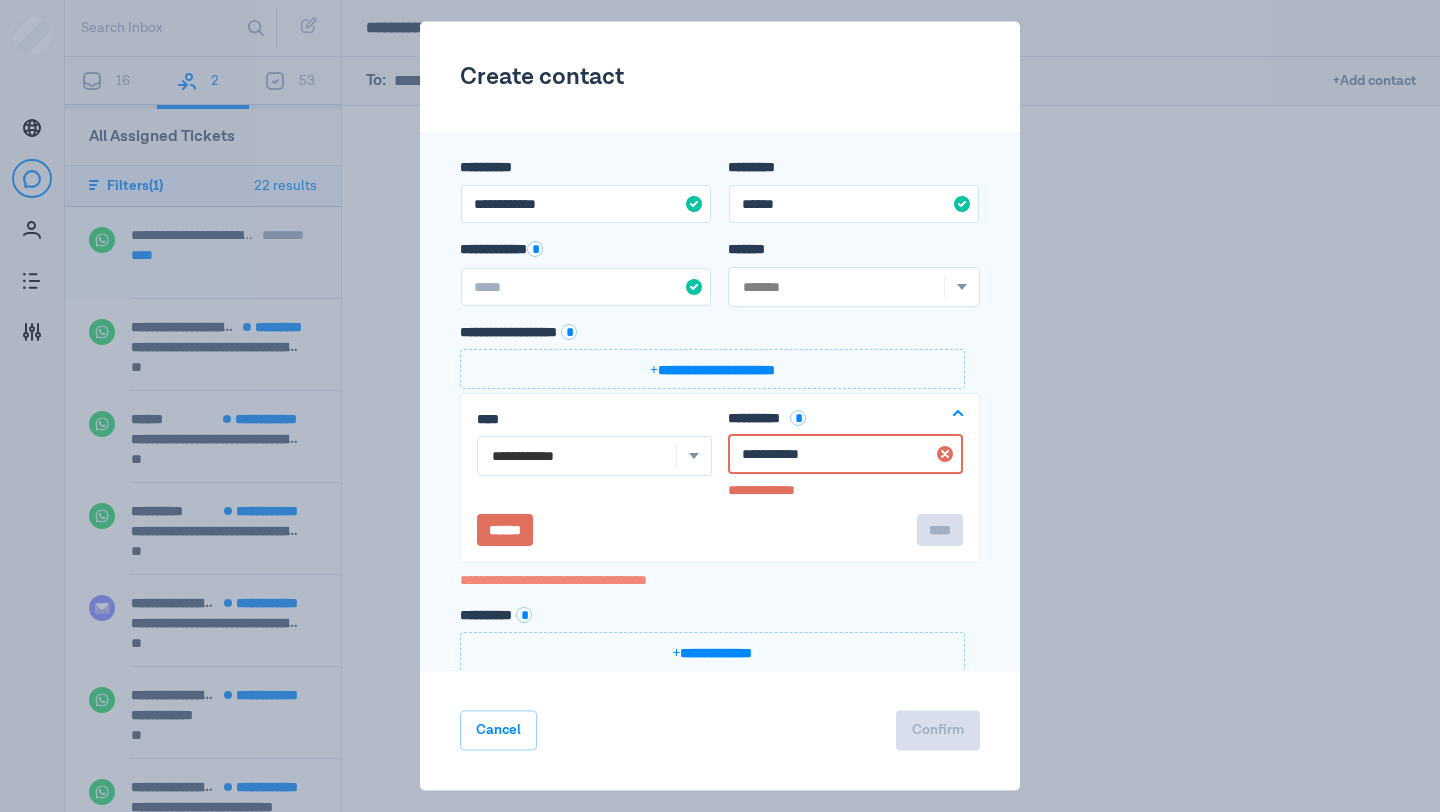 type on "**********" 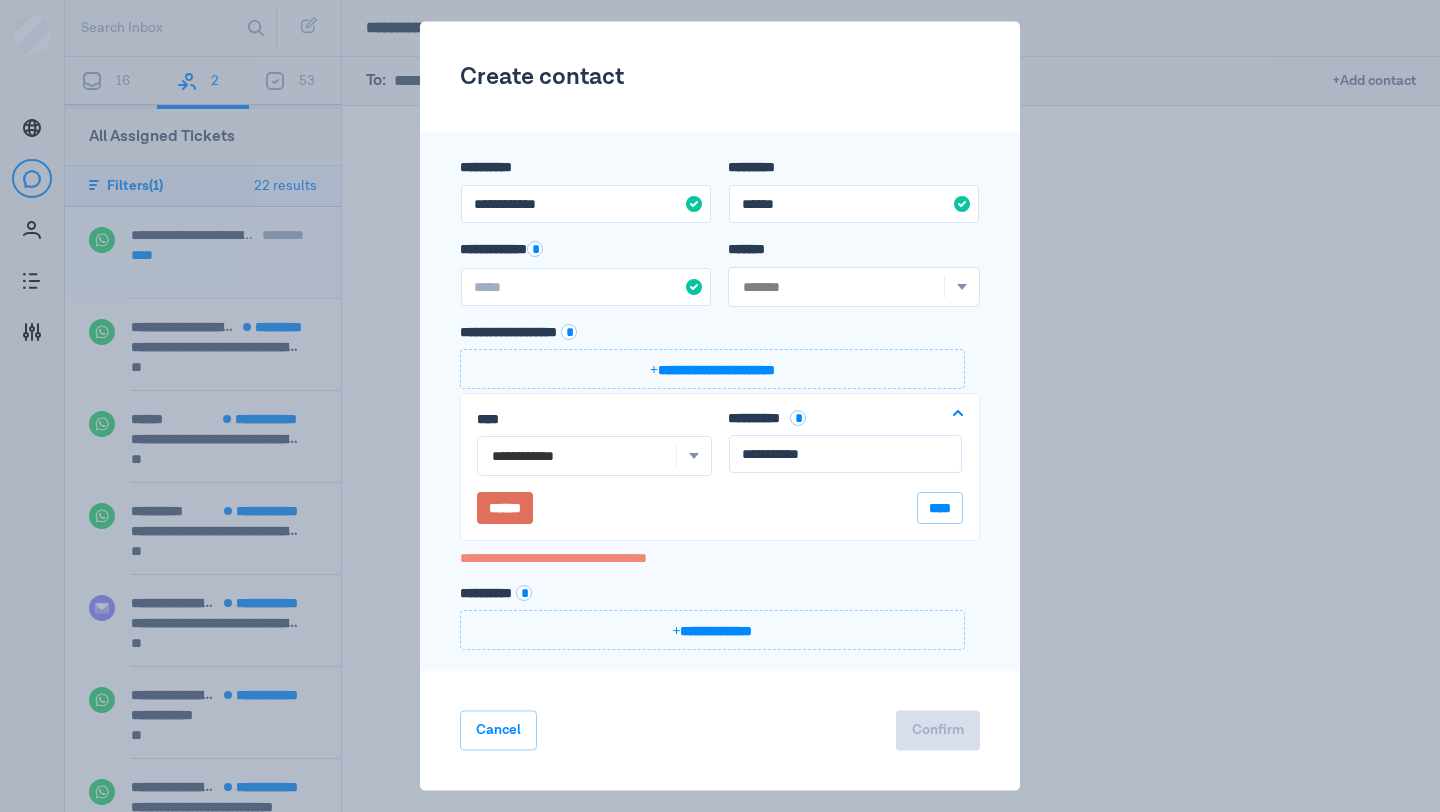 click on "****** ****" at bounding box center [720, 509] 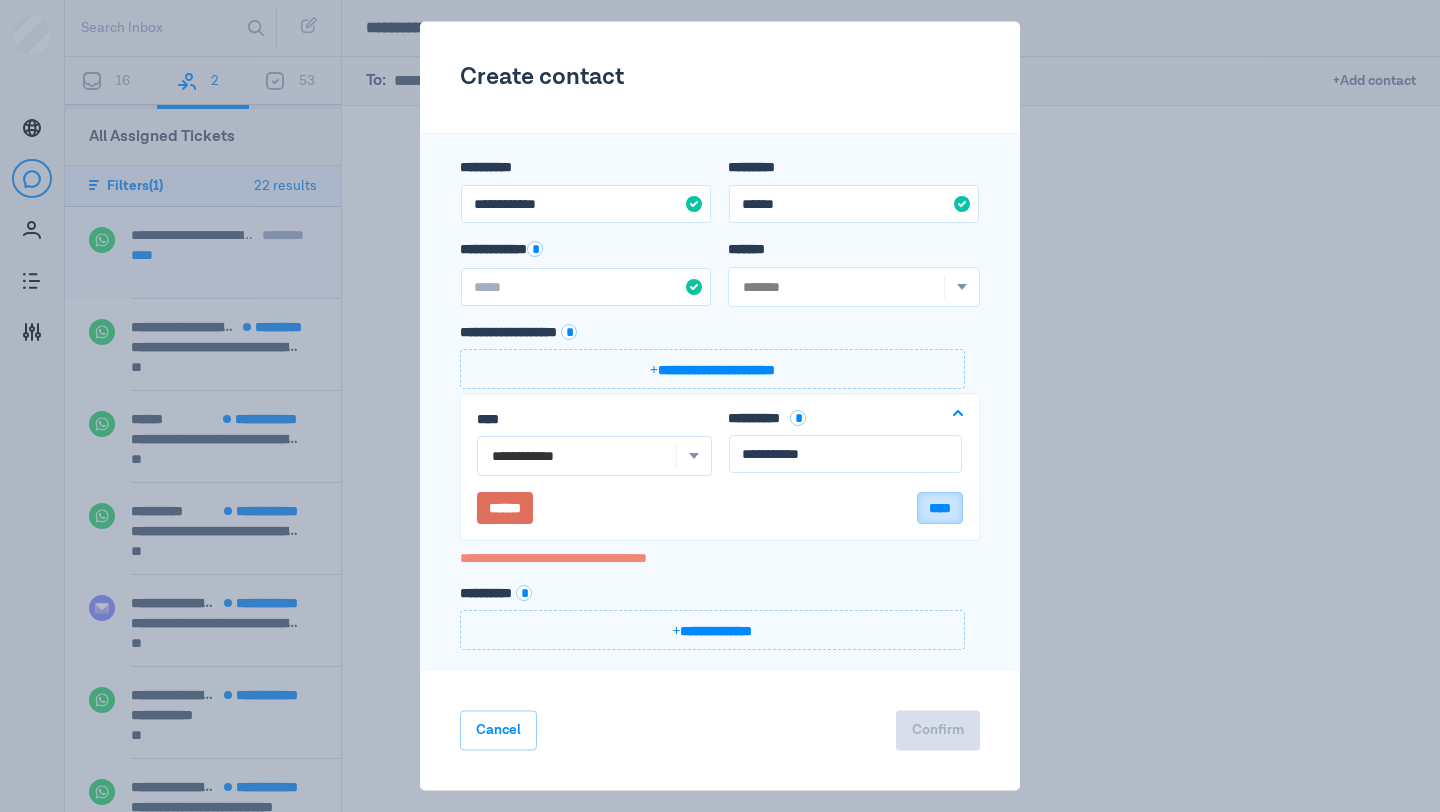 click on "****" at bounding box center (940, 509) 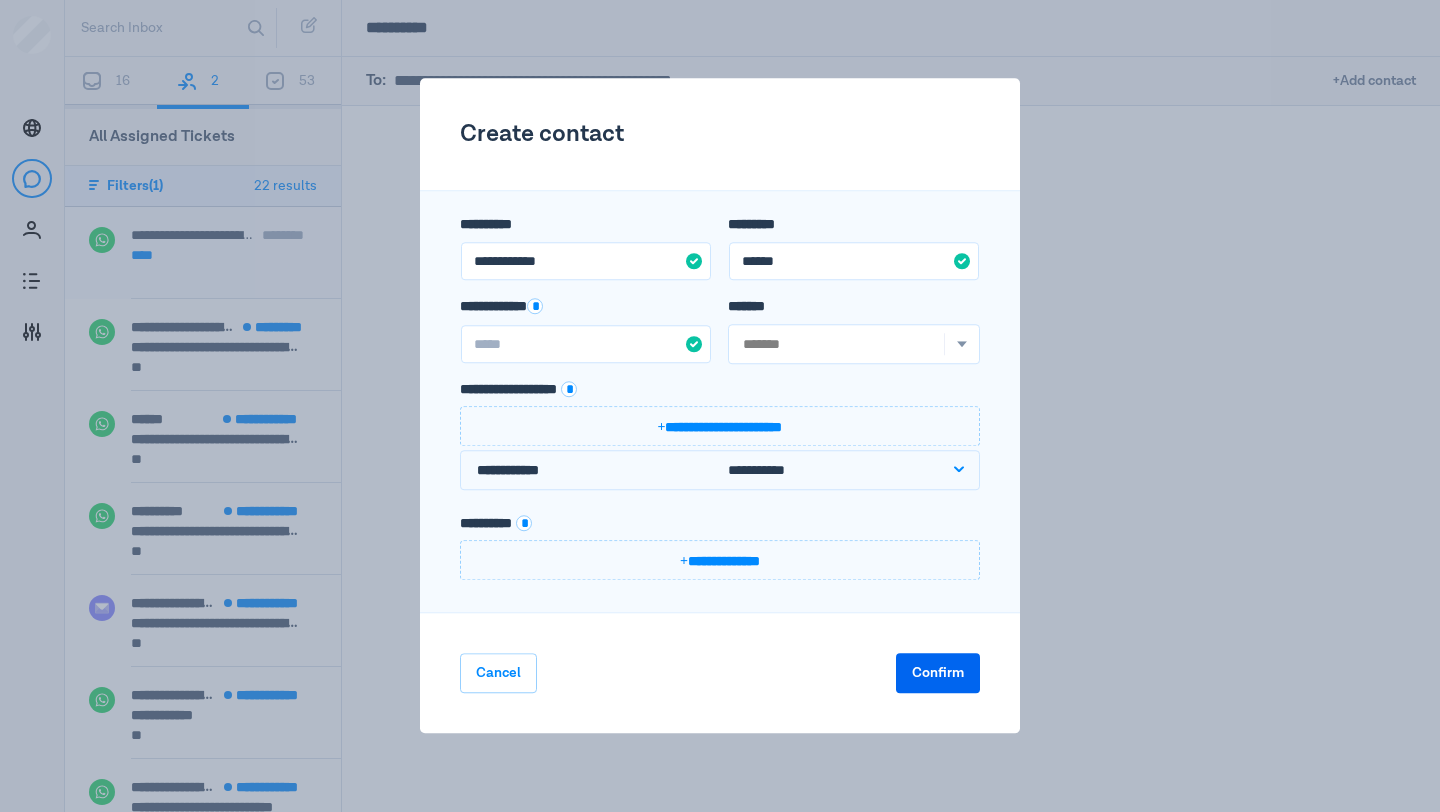 click on "Confirm" at bounding box center [938, 674] 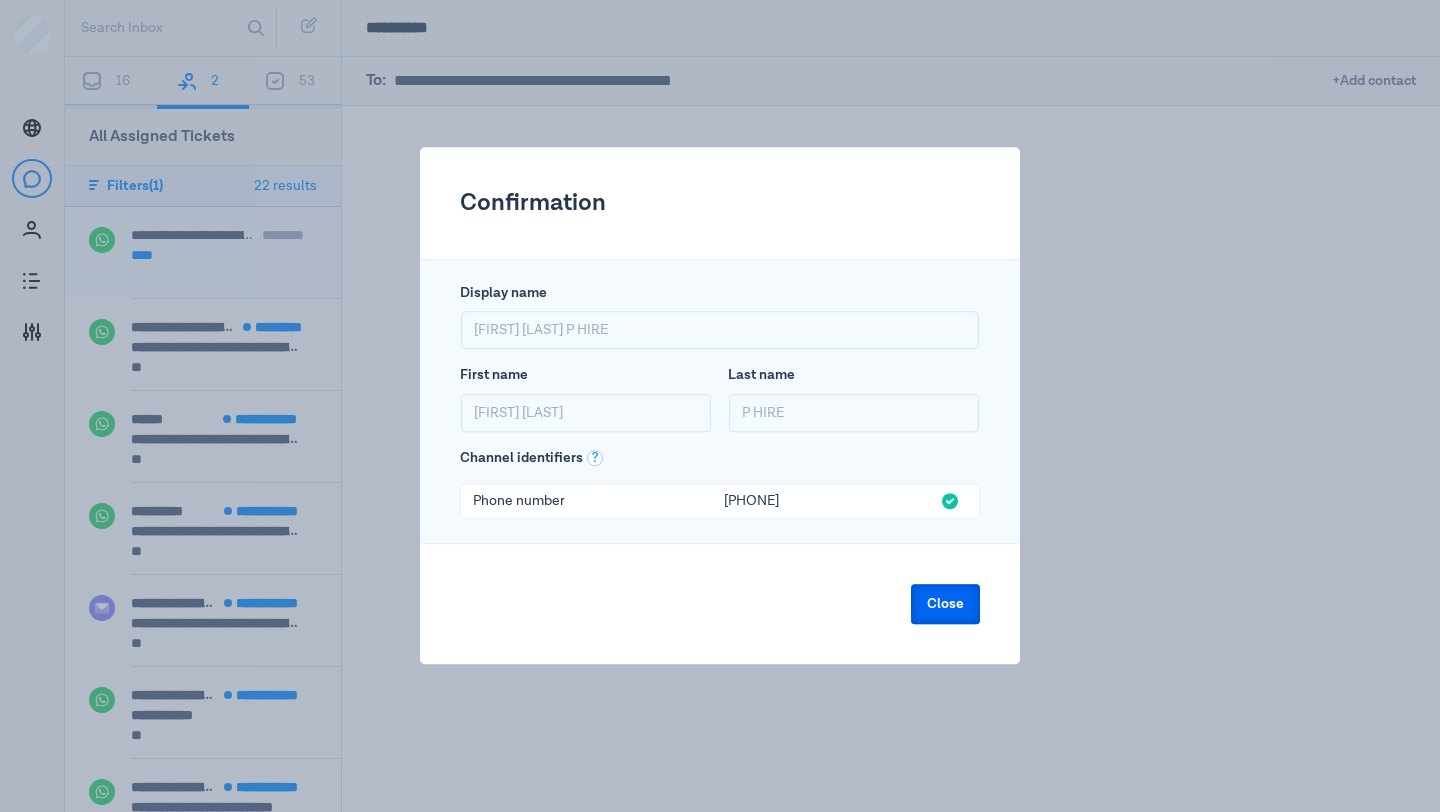 click on "Close" at bounding box center (945, 605) 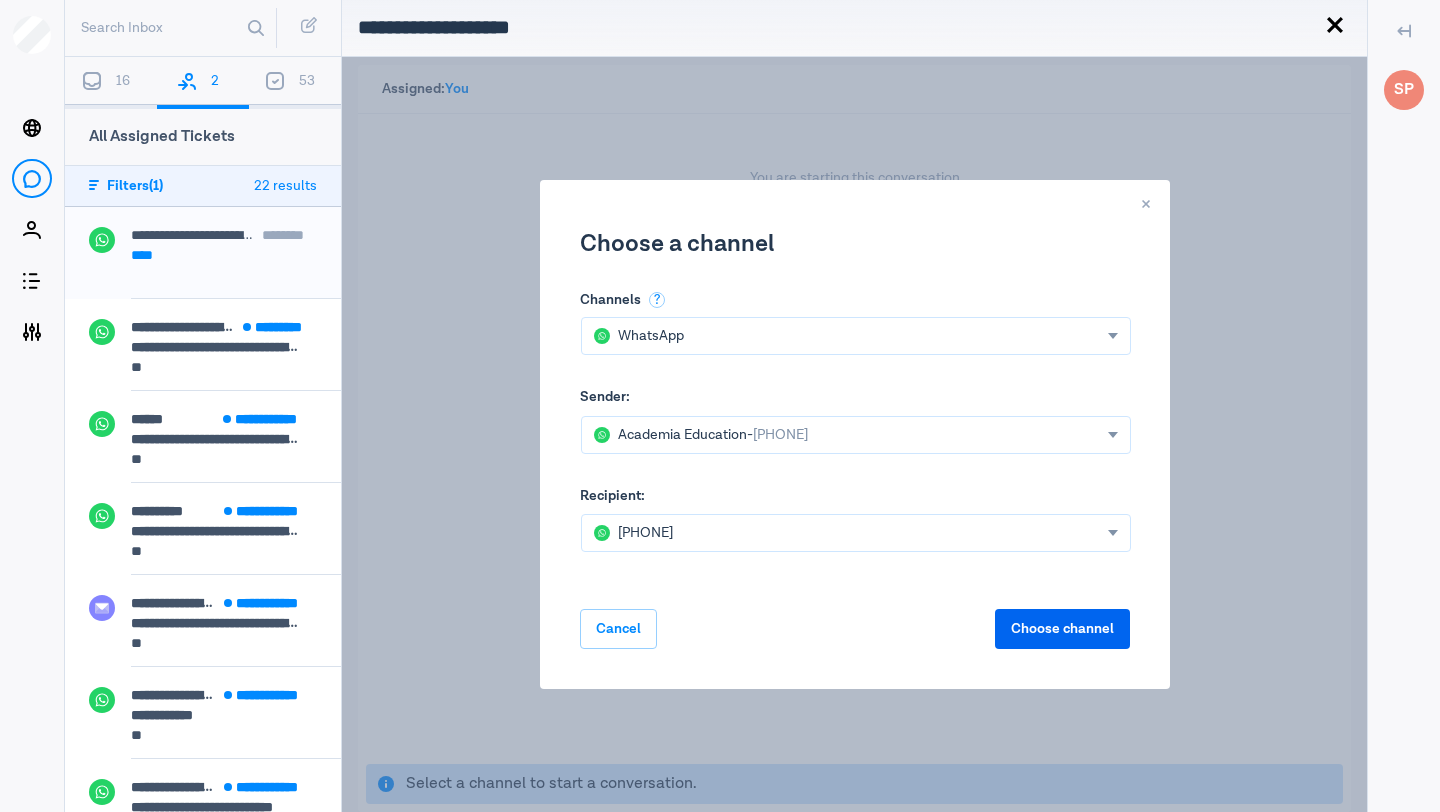 click on "Choose channel" at bounding box center (1062, 629) 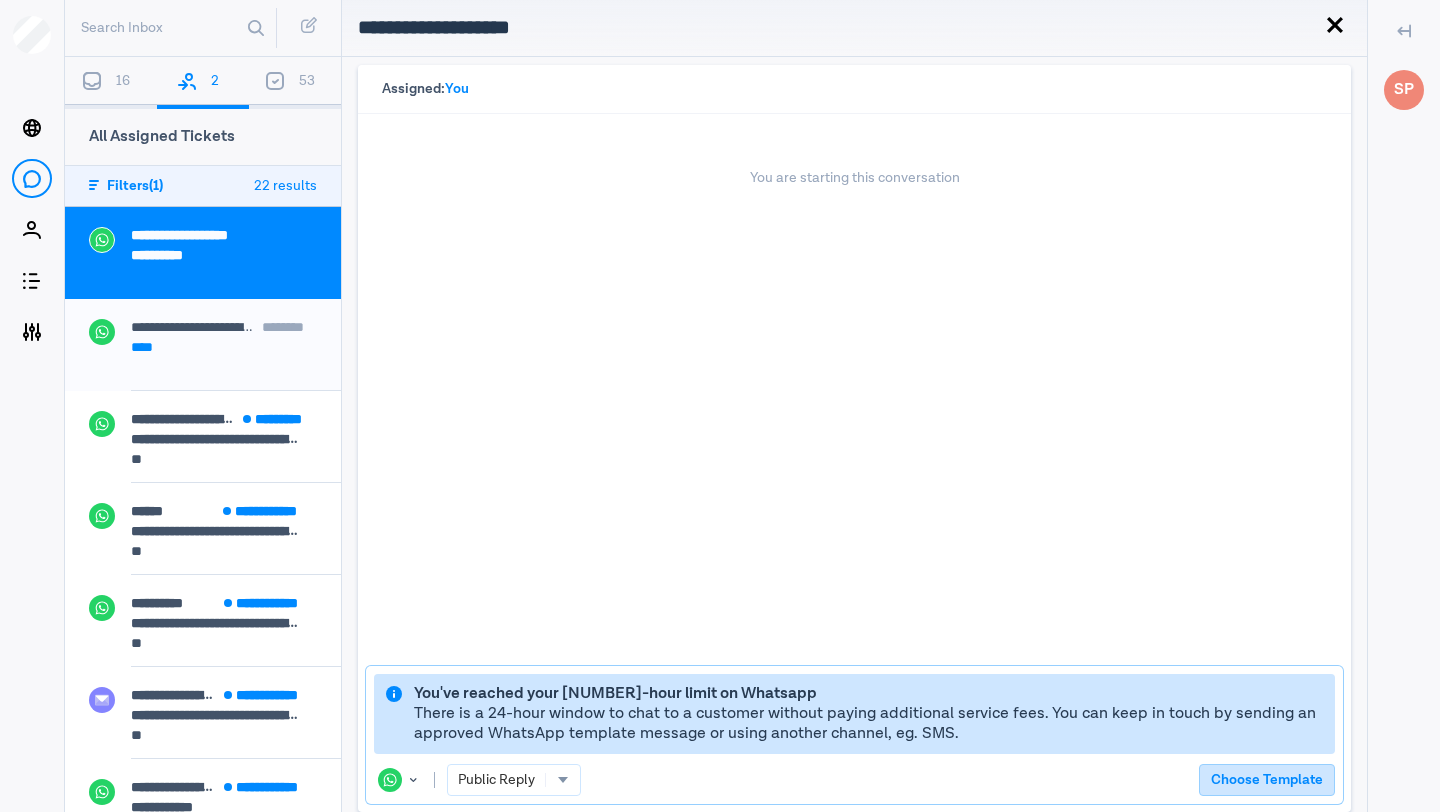 click on "Choose Template" at bounding box center [1267, 780] 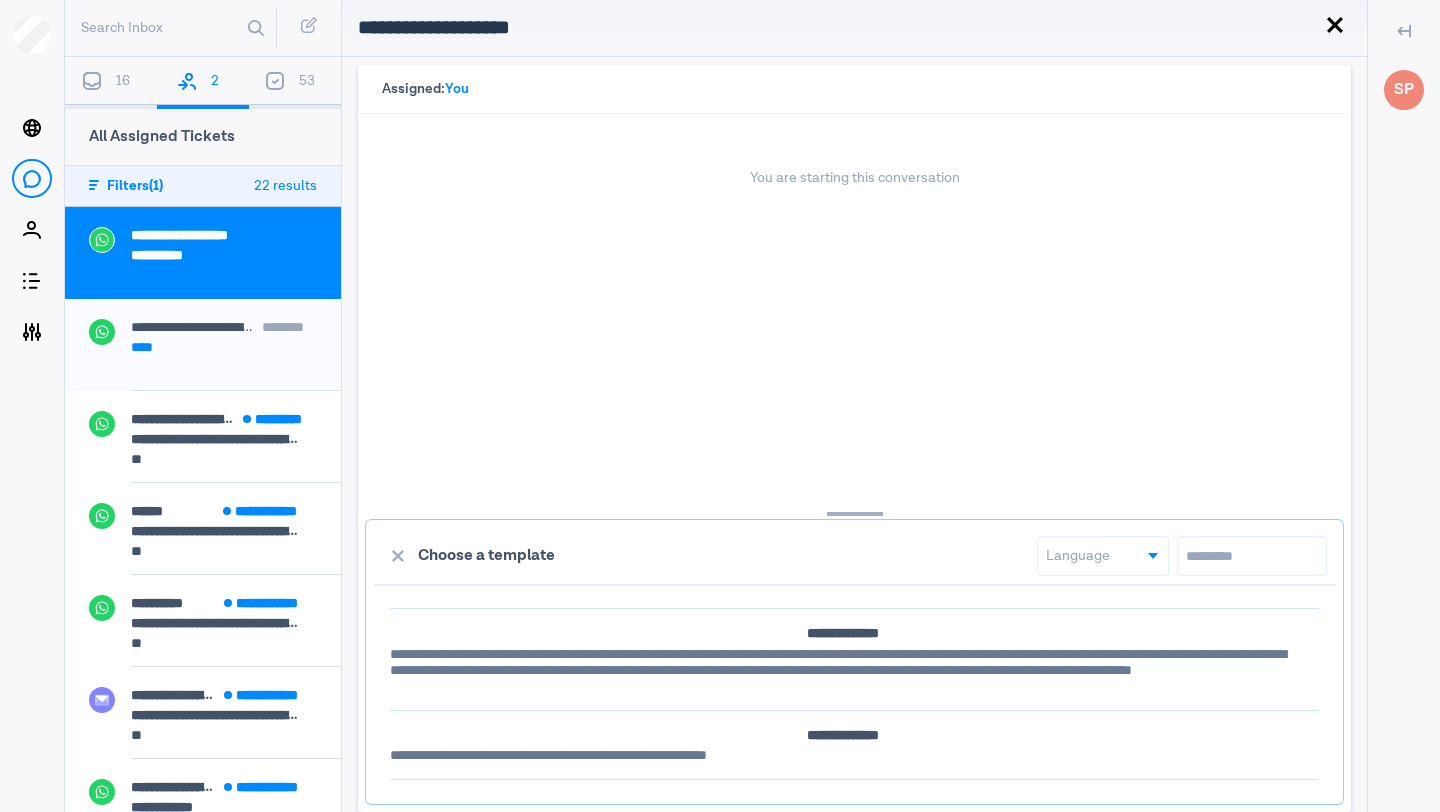 scroll, scrollTop: 454, scrollLeft: 0, axis: vertical 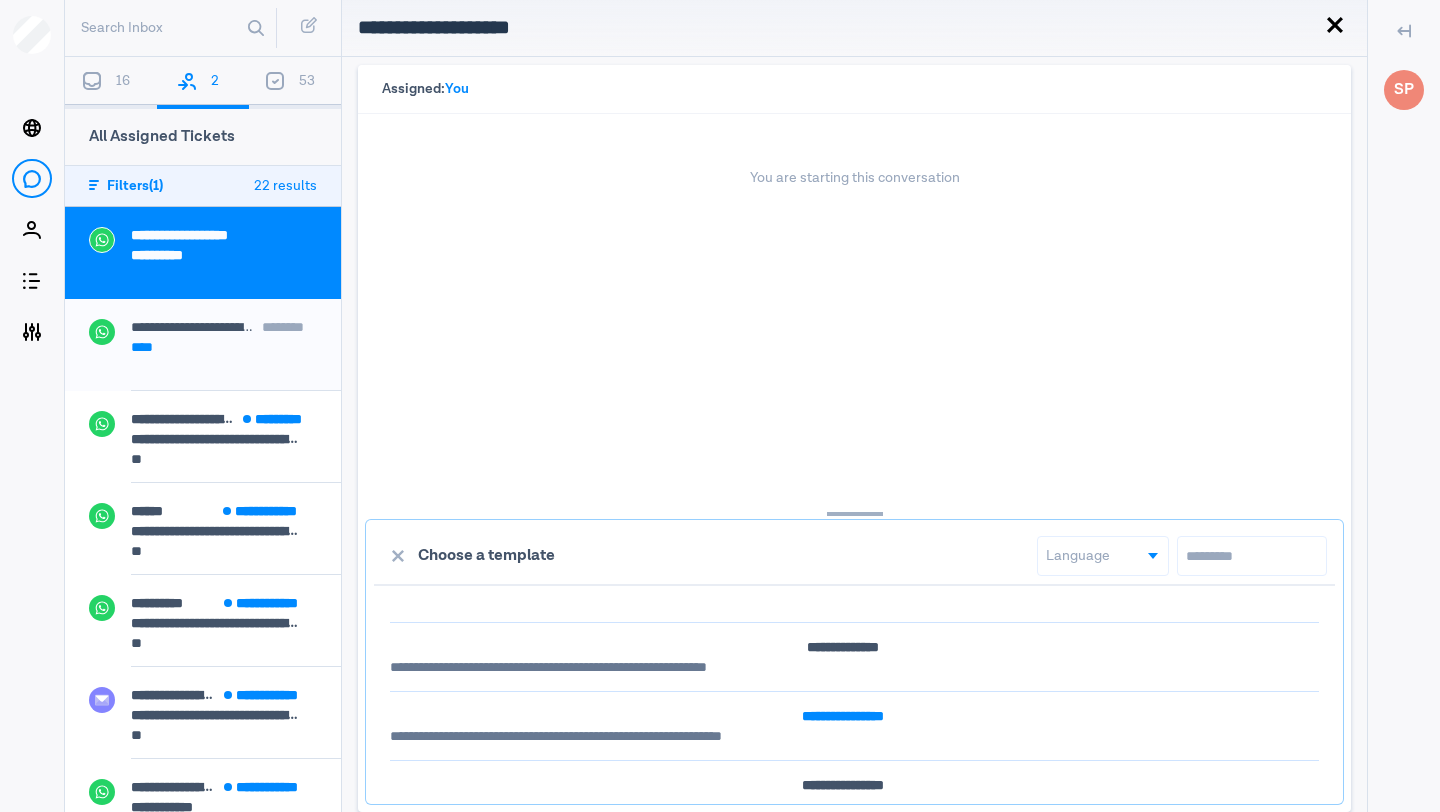 click on "**********" at bounding box center (843, 156) 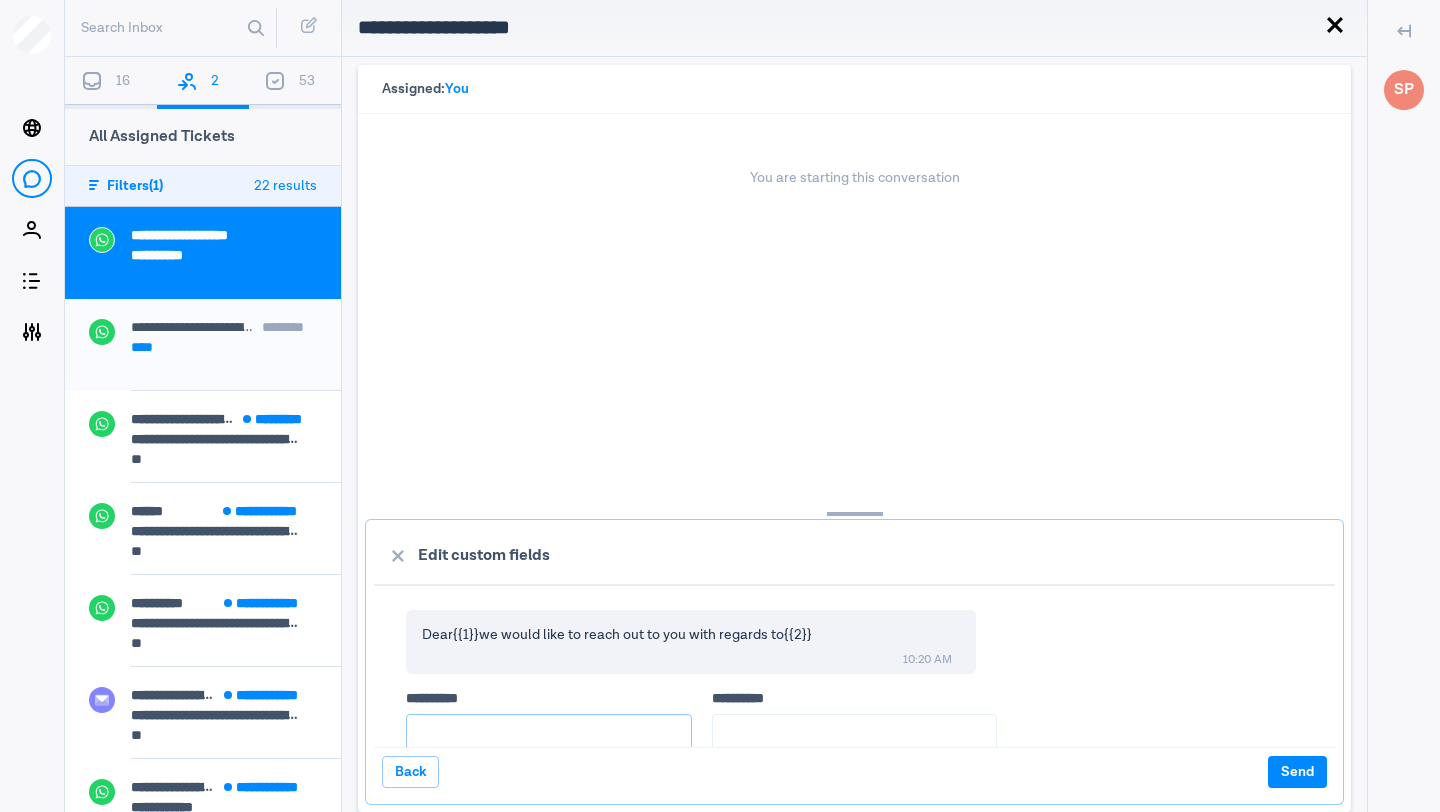 click on "****   *****" at bounding box center [549, 734] 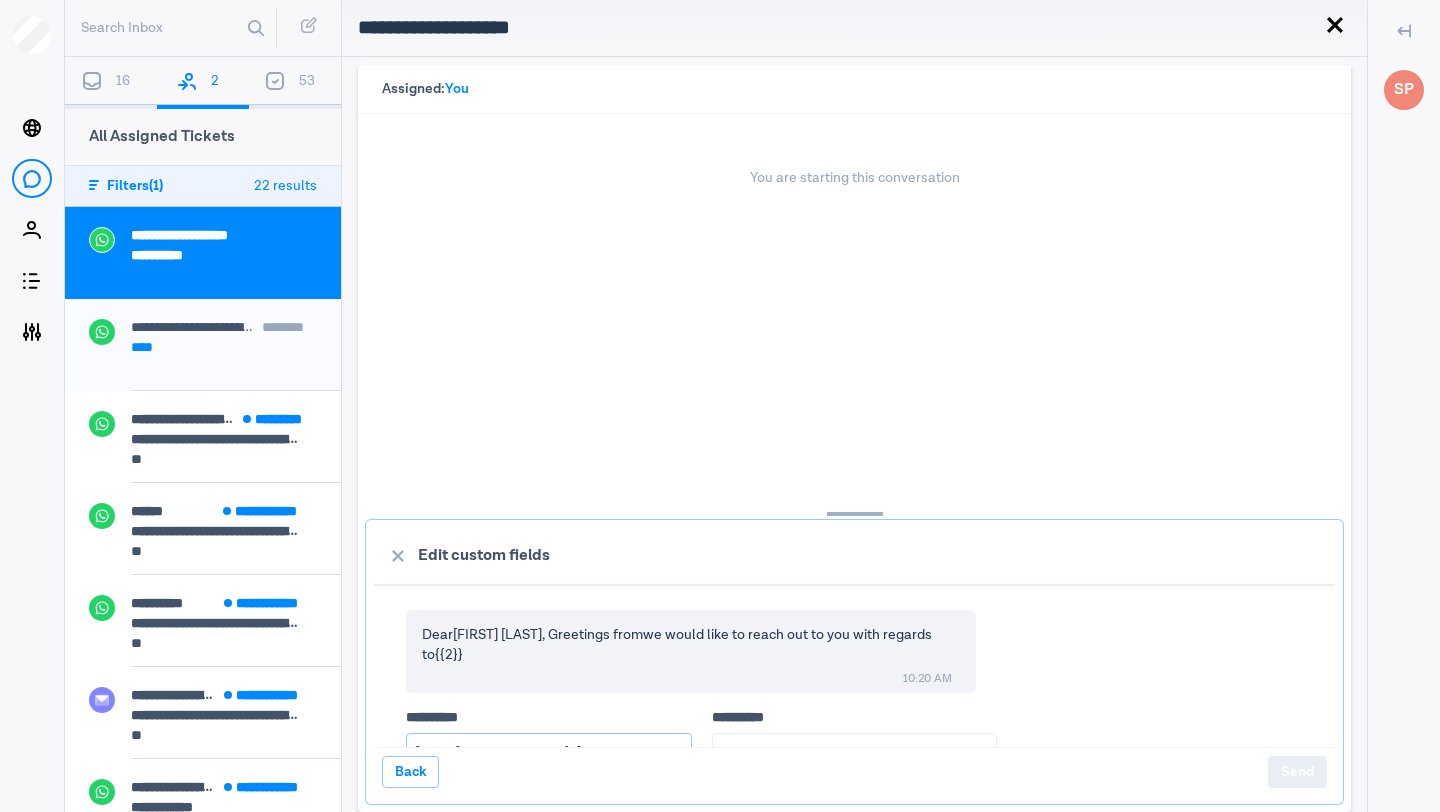 scroll, scrollTop: 15, scrollLeft: 0, axis: vertical 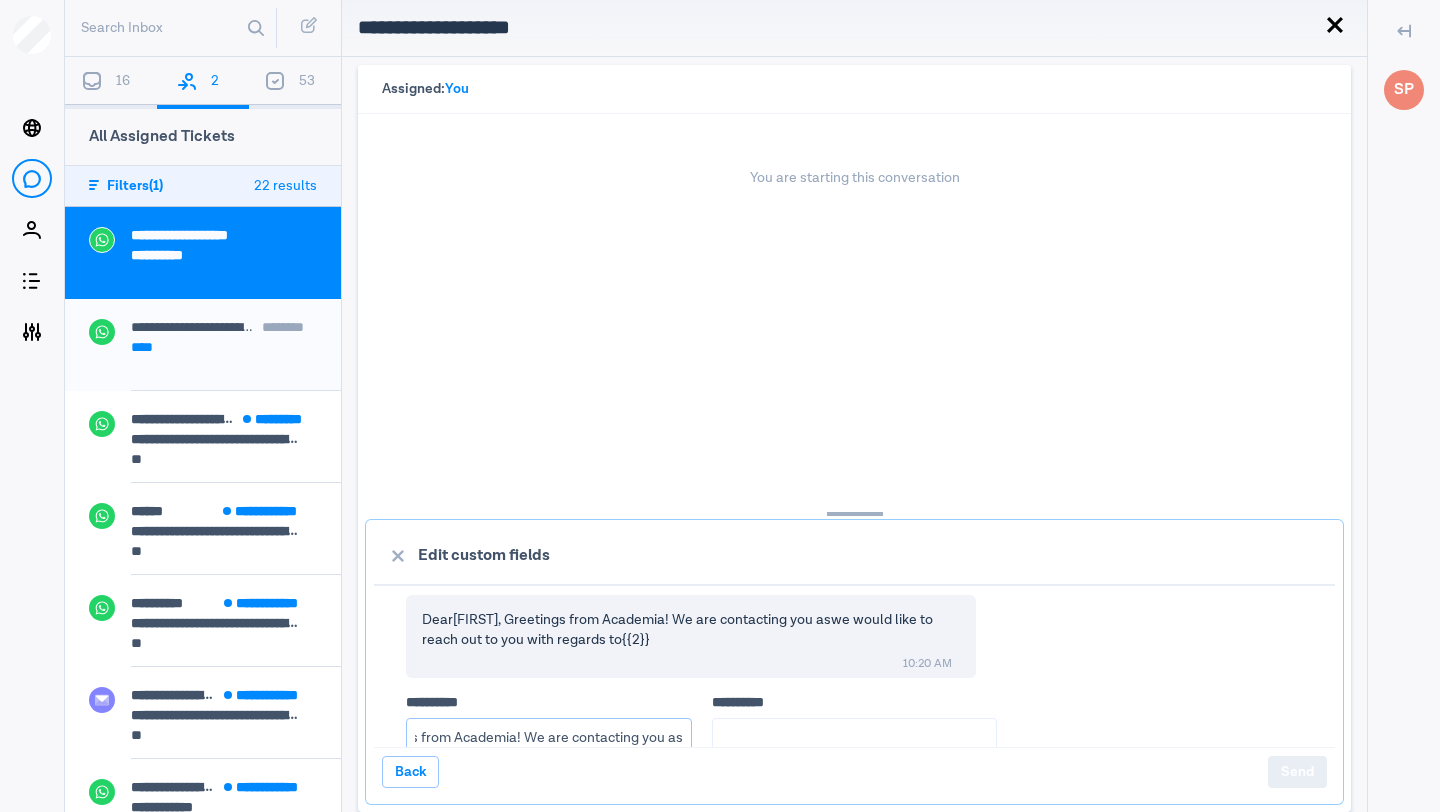type on "[FIRST], Greetings from Academia! We are contacting you as" 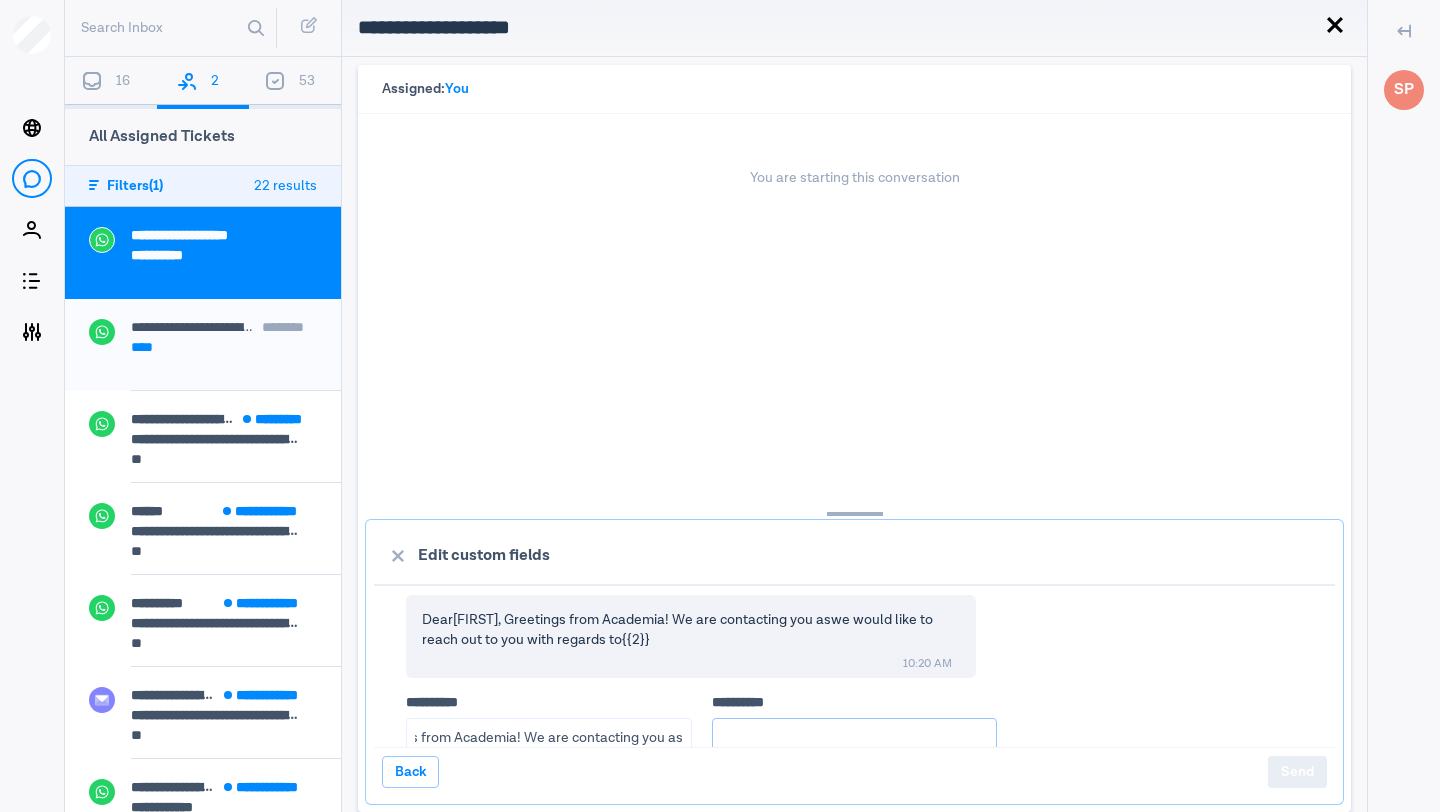 scroll, scrollTop: 0, scrollLeft: 0, axis: both 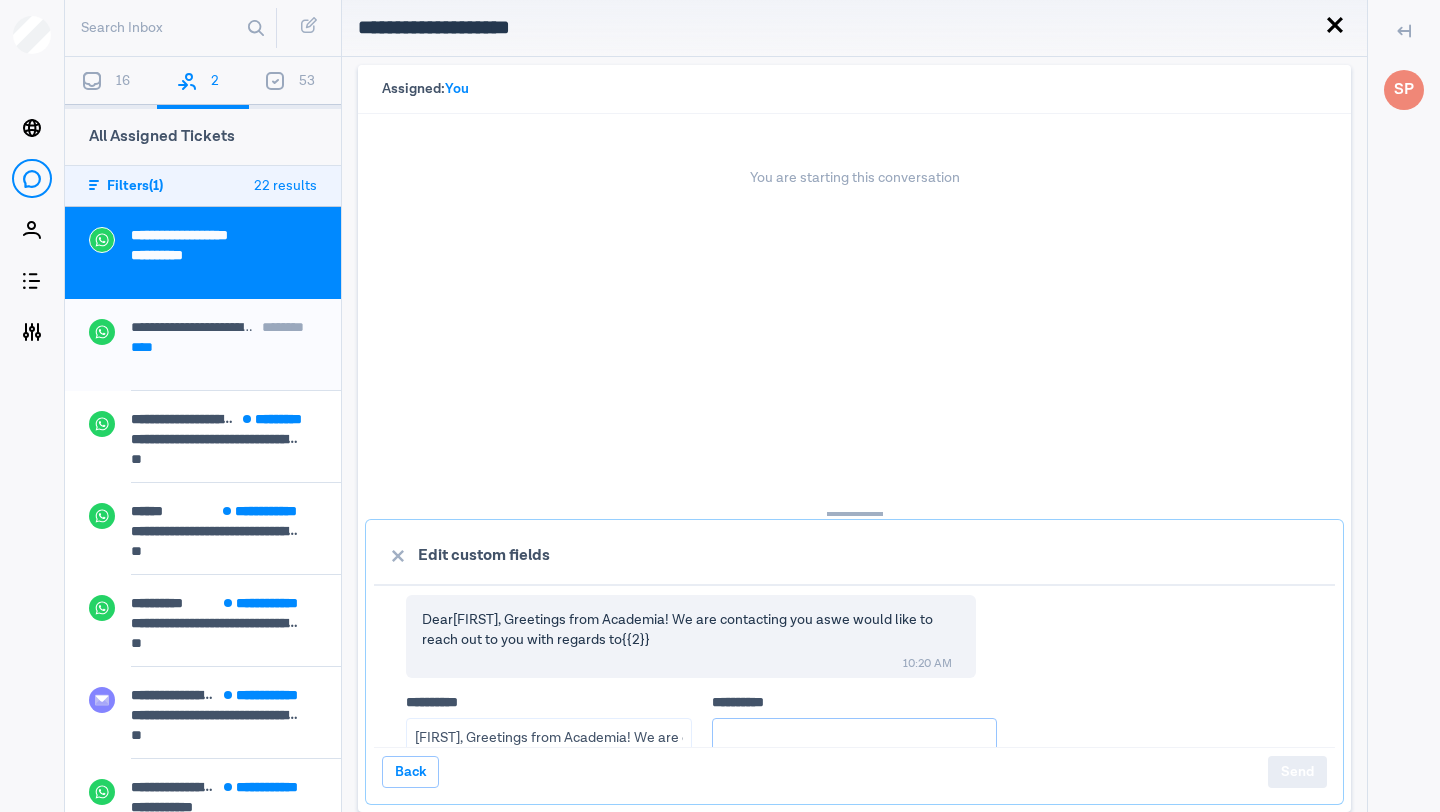 click on "****   *****" at bounding box center [855, 738] 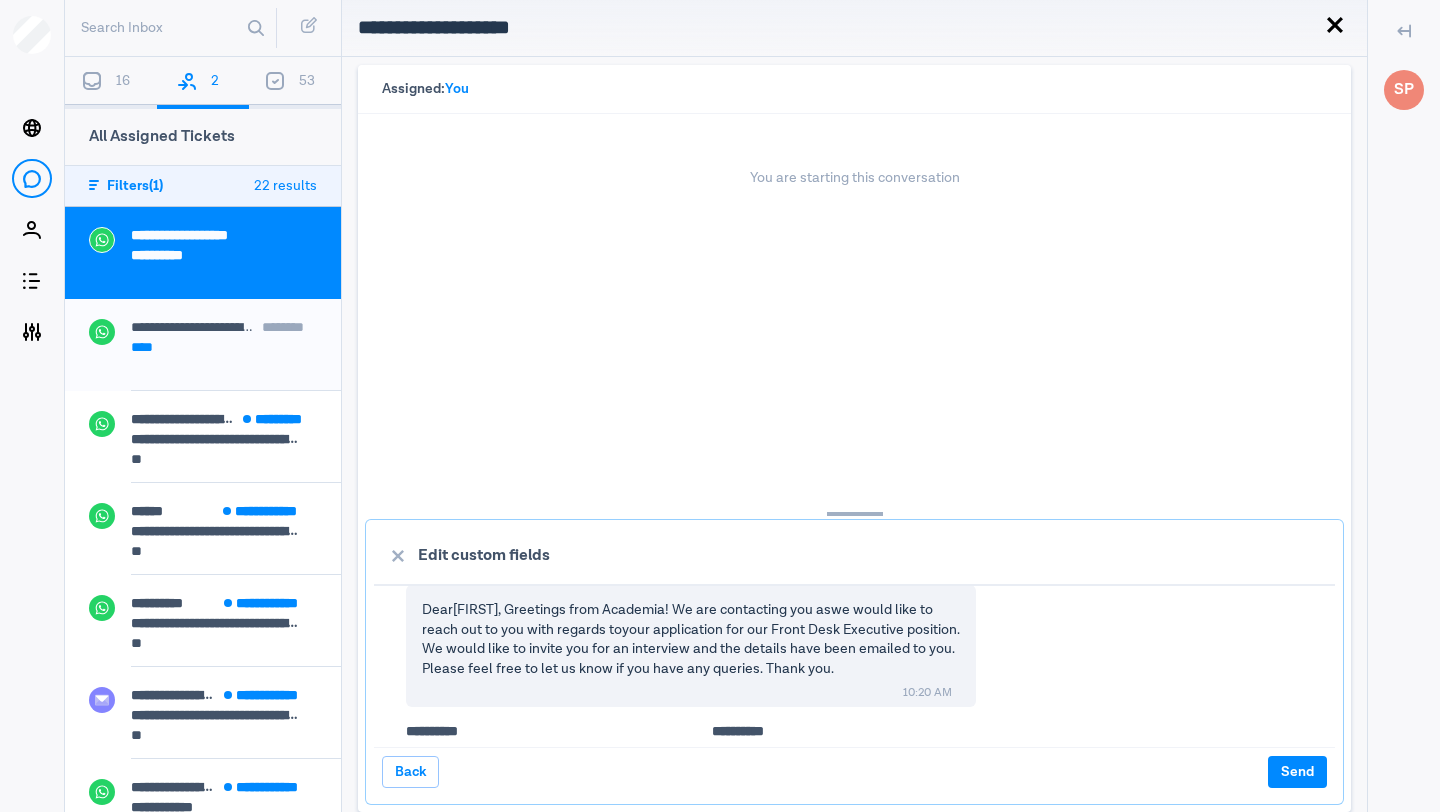 scroll, scrollTop: 0, scrollLeft: 0, axis: both 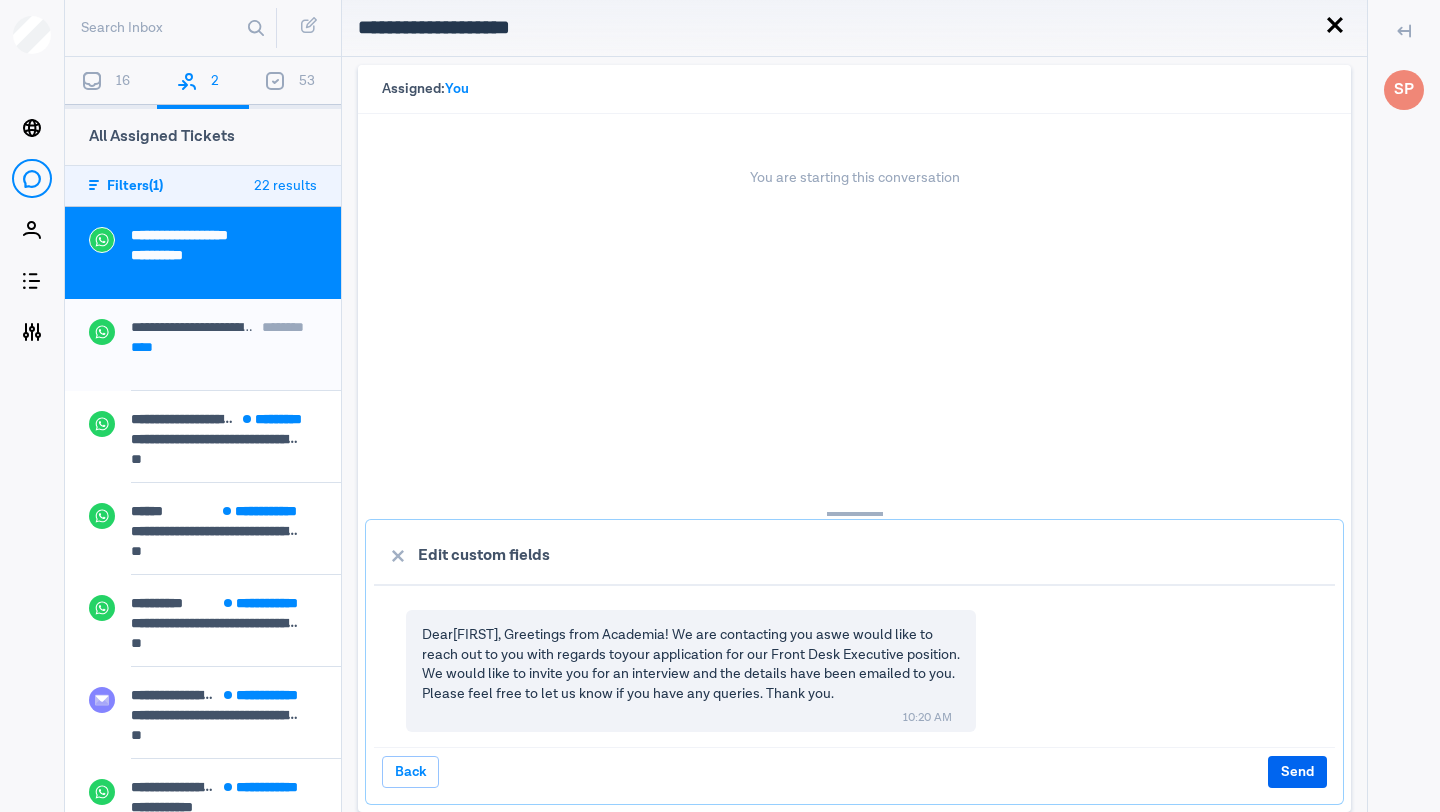 click on "Send" at bounding box center (1297, 772) 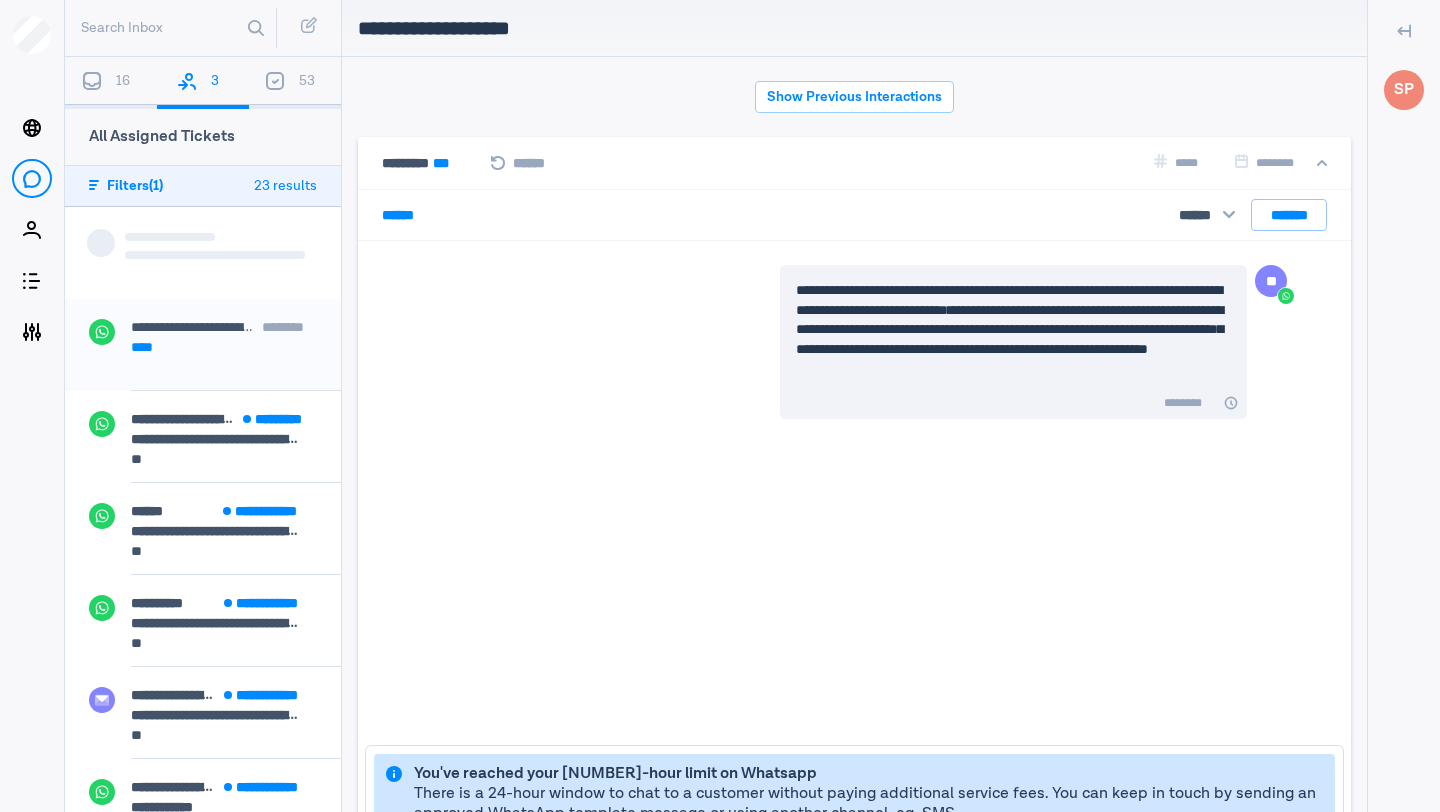 scroll, scrollTop: 80, scrollLeft: 0, axis: vertical 